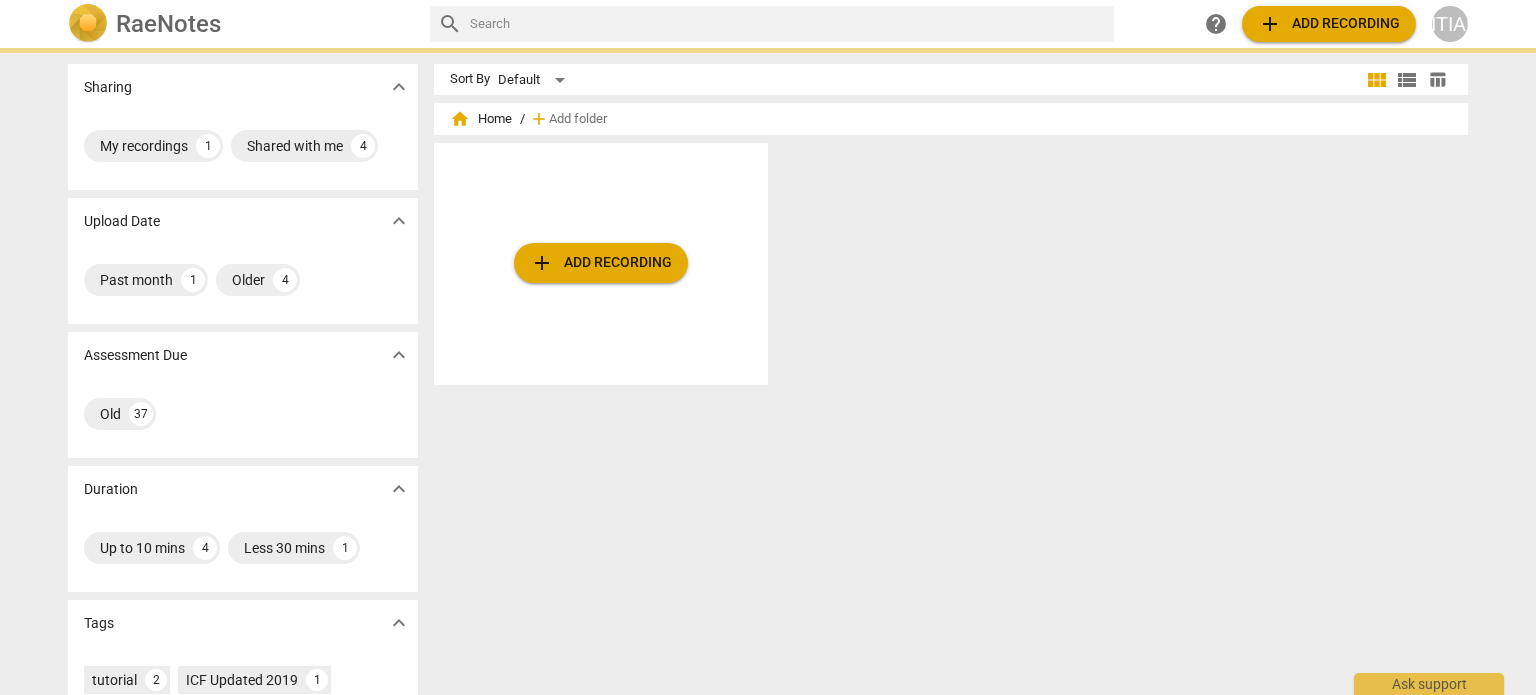 scroll, scrollTop: 0, scrollLeft: 0, axis: both 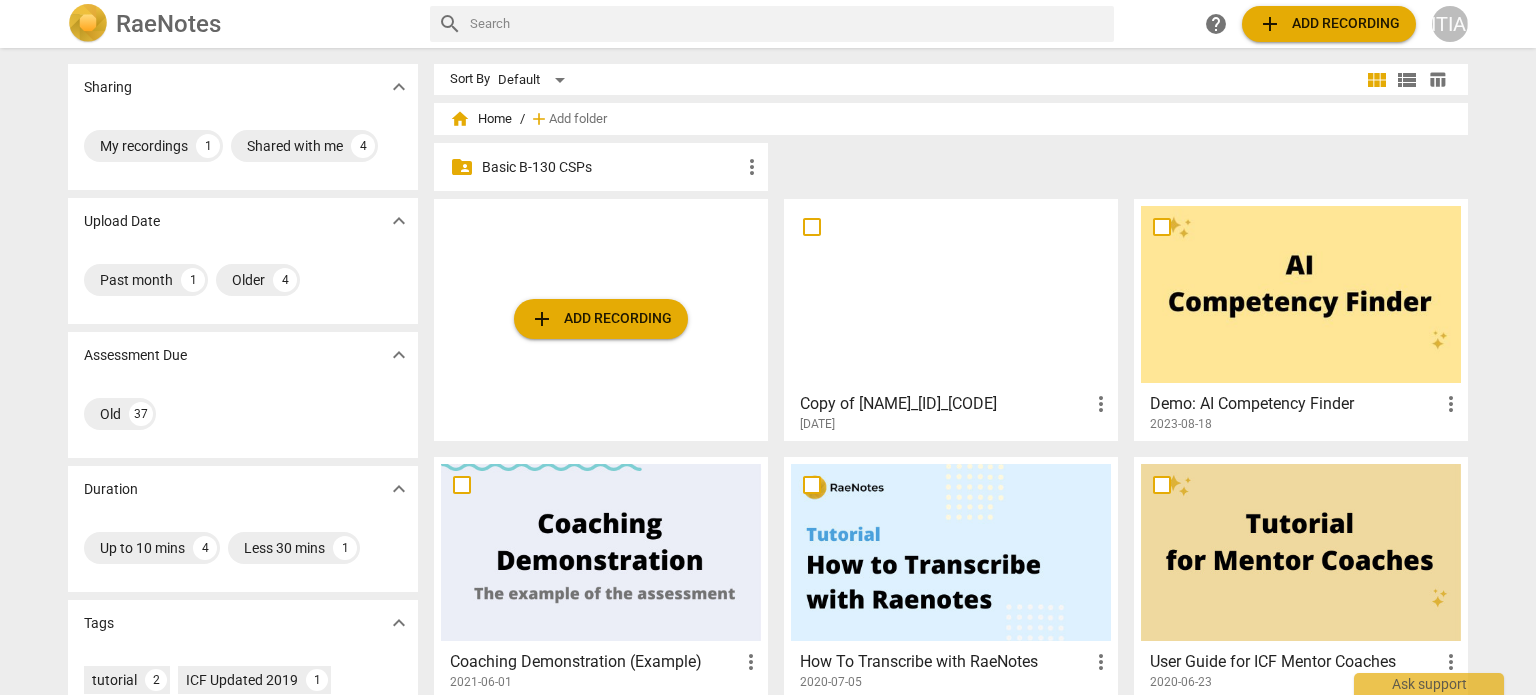 click at bounding box center (951, 294) 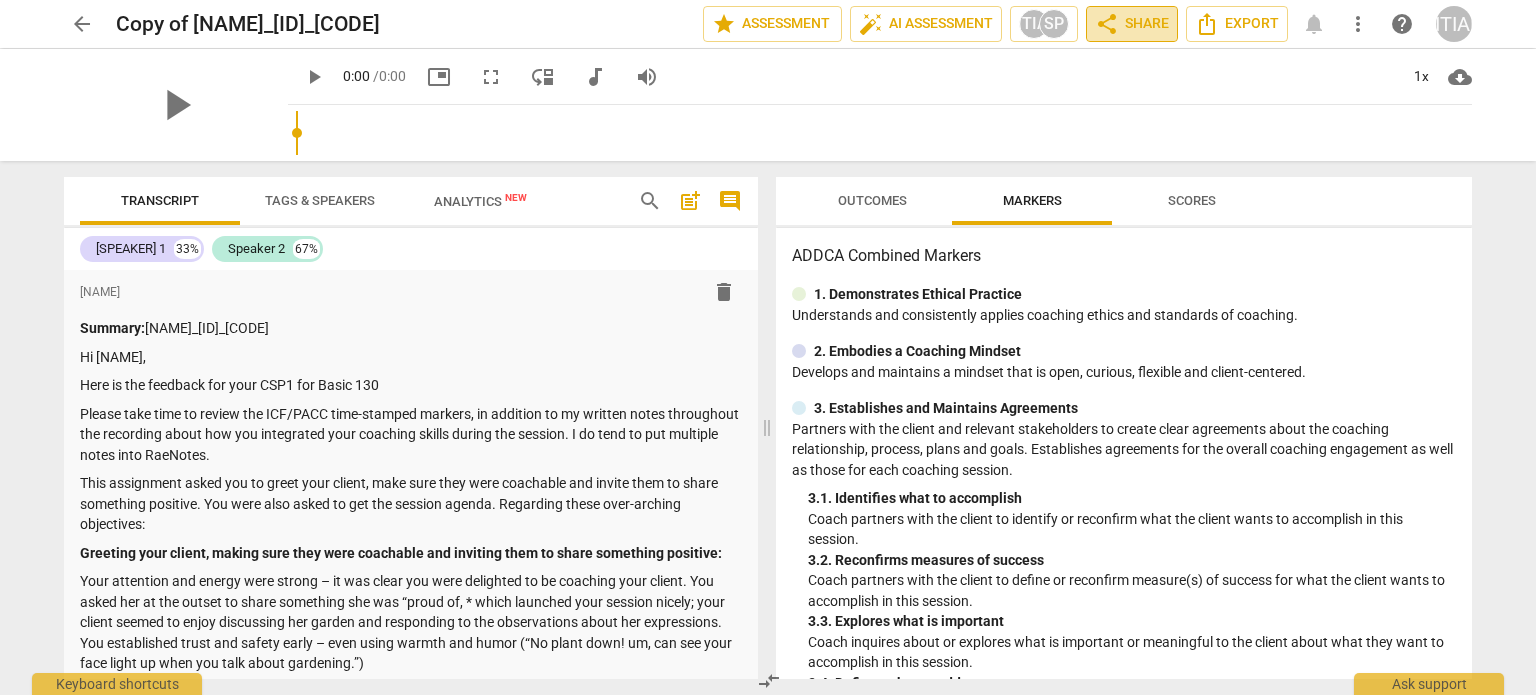 click on "share    Share" at bounding box center [1132, 24] 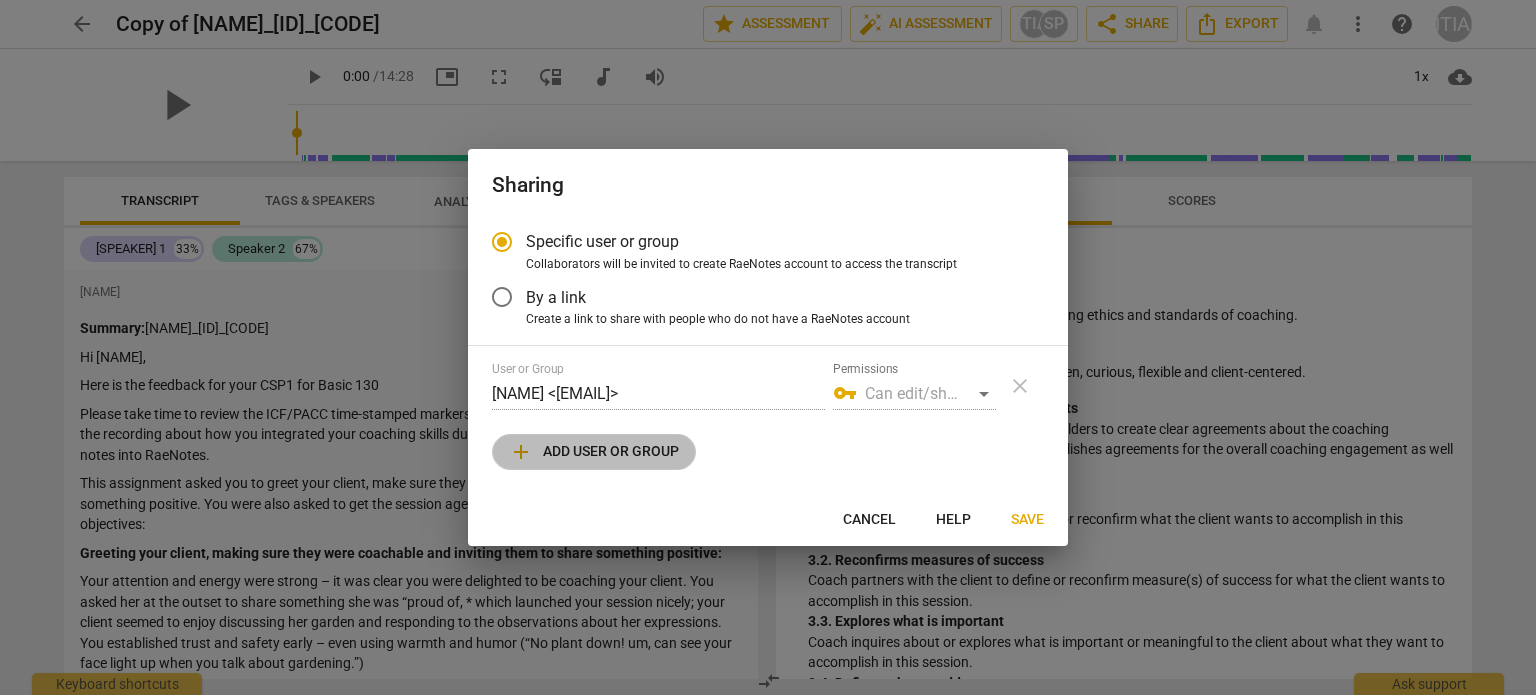 click on "add" at bounding box center (521, 452) 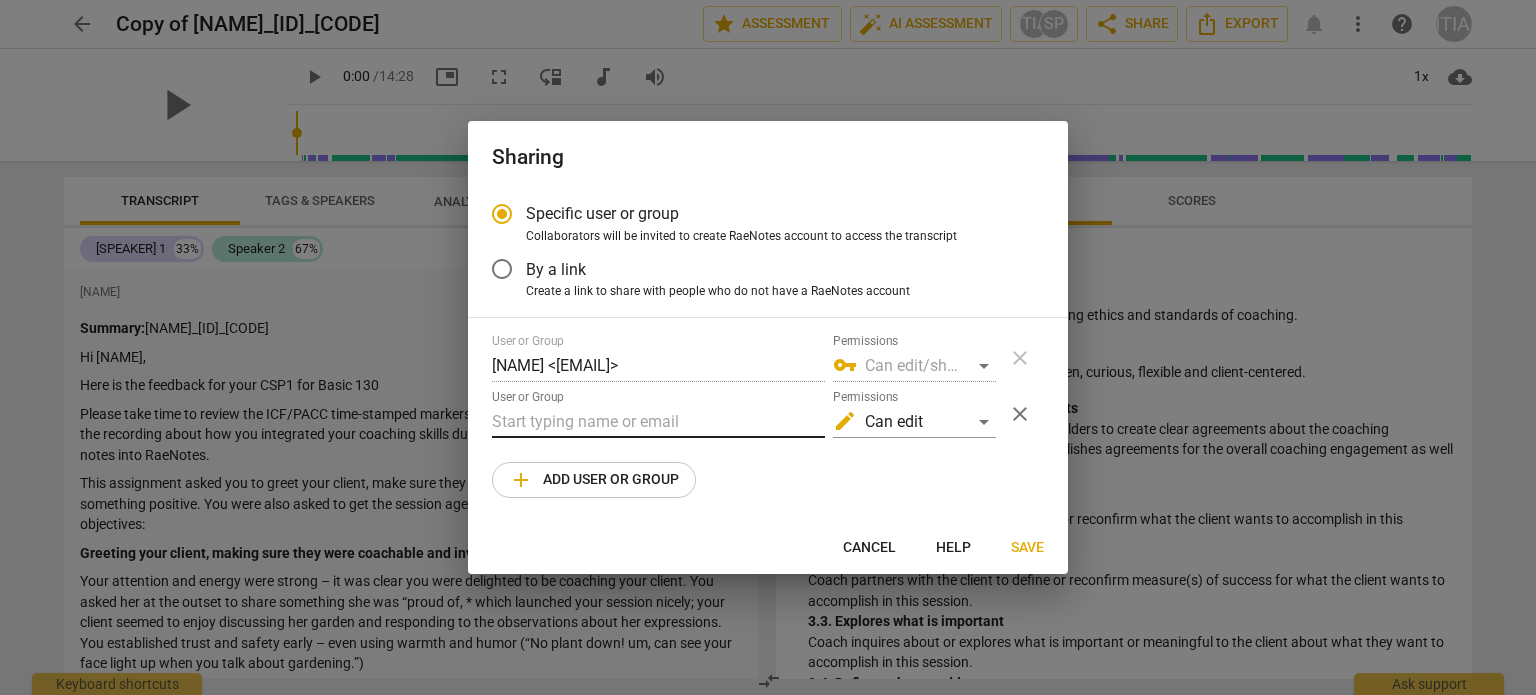 click at bounding box center [658, 422] 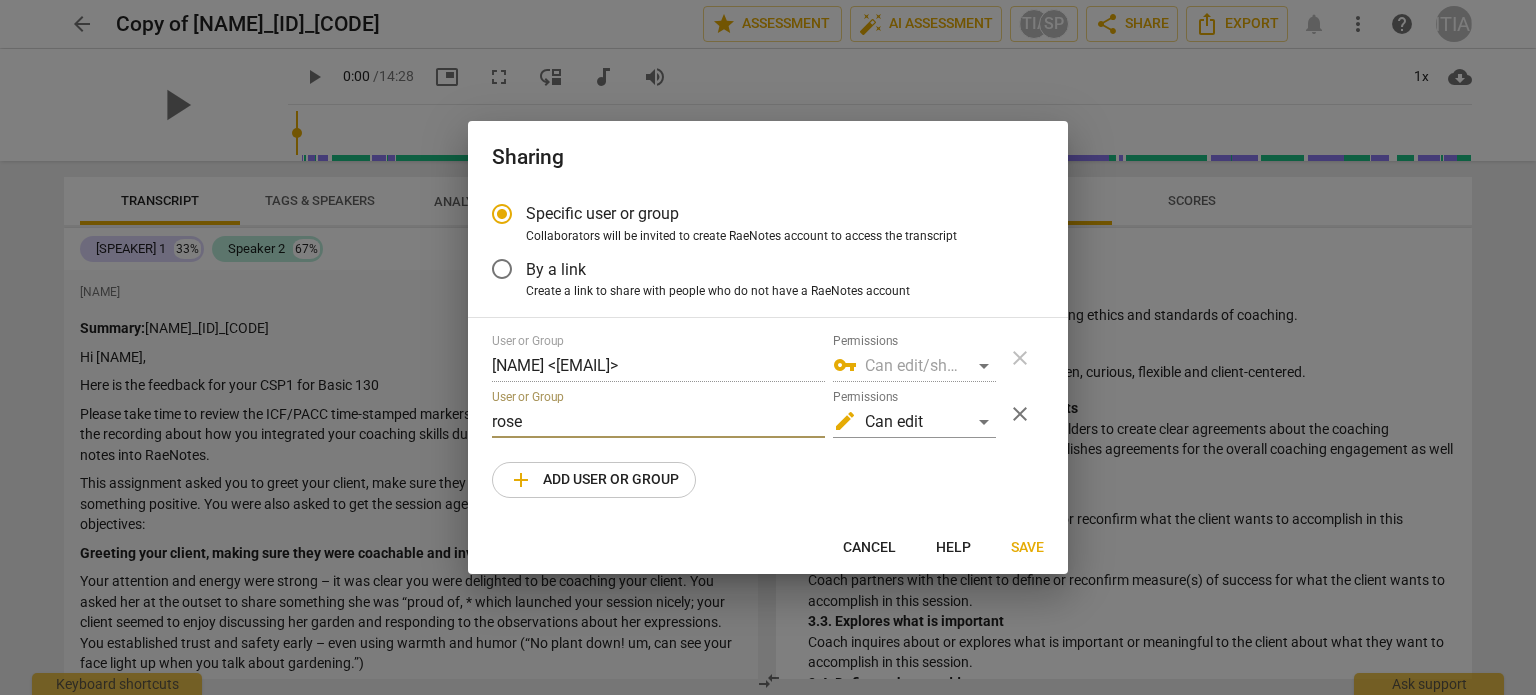 type on "rose" 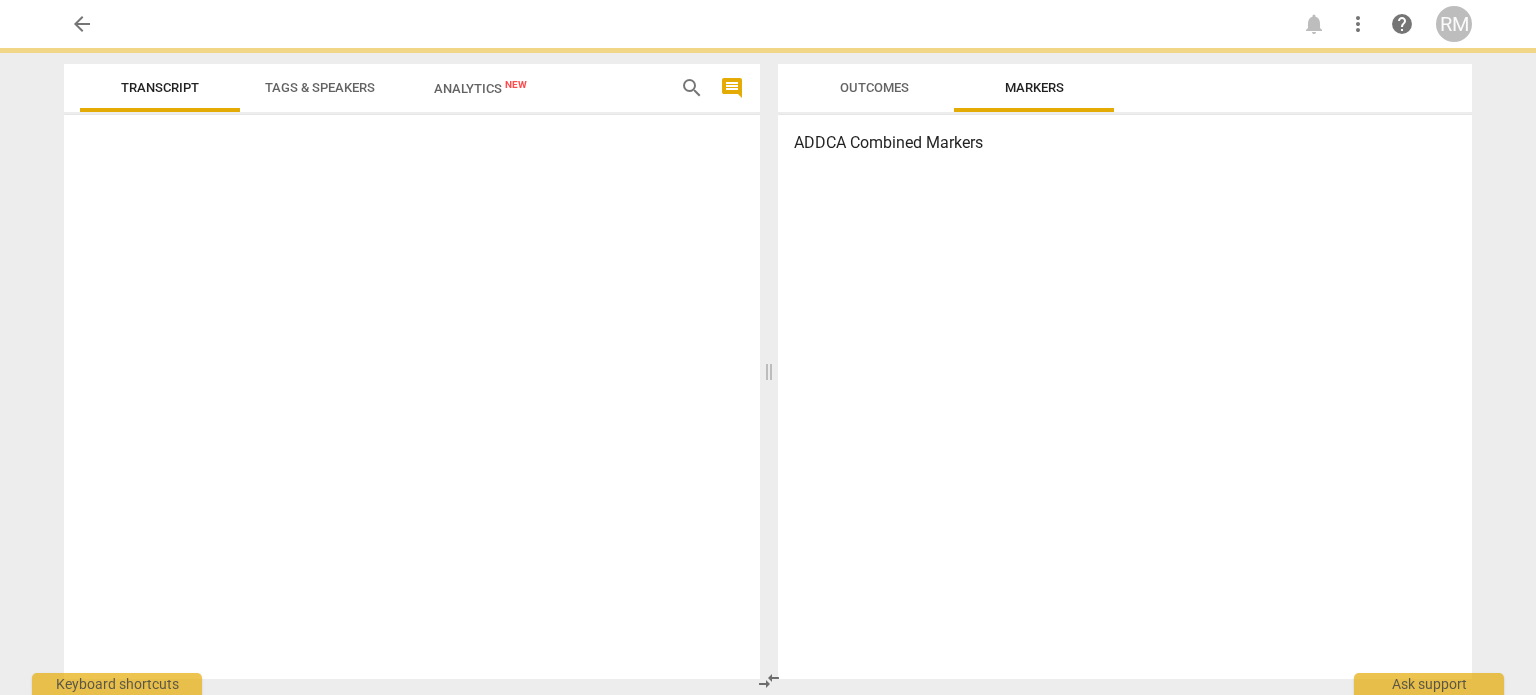 scroll, scrollTop: 0, scrollLeft: 0, axis: both 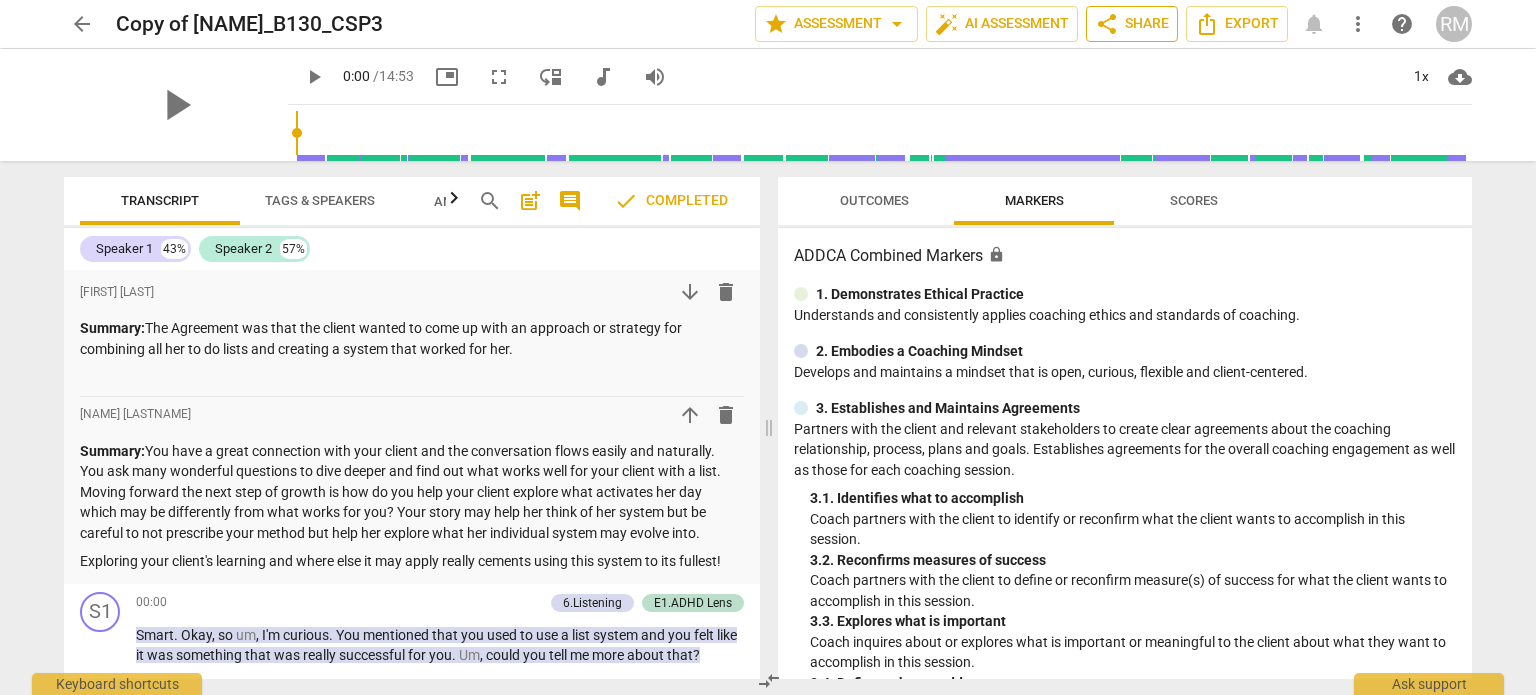 click on "share" at bounding box center [1107, 24] 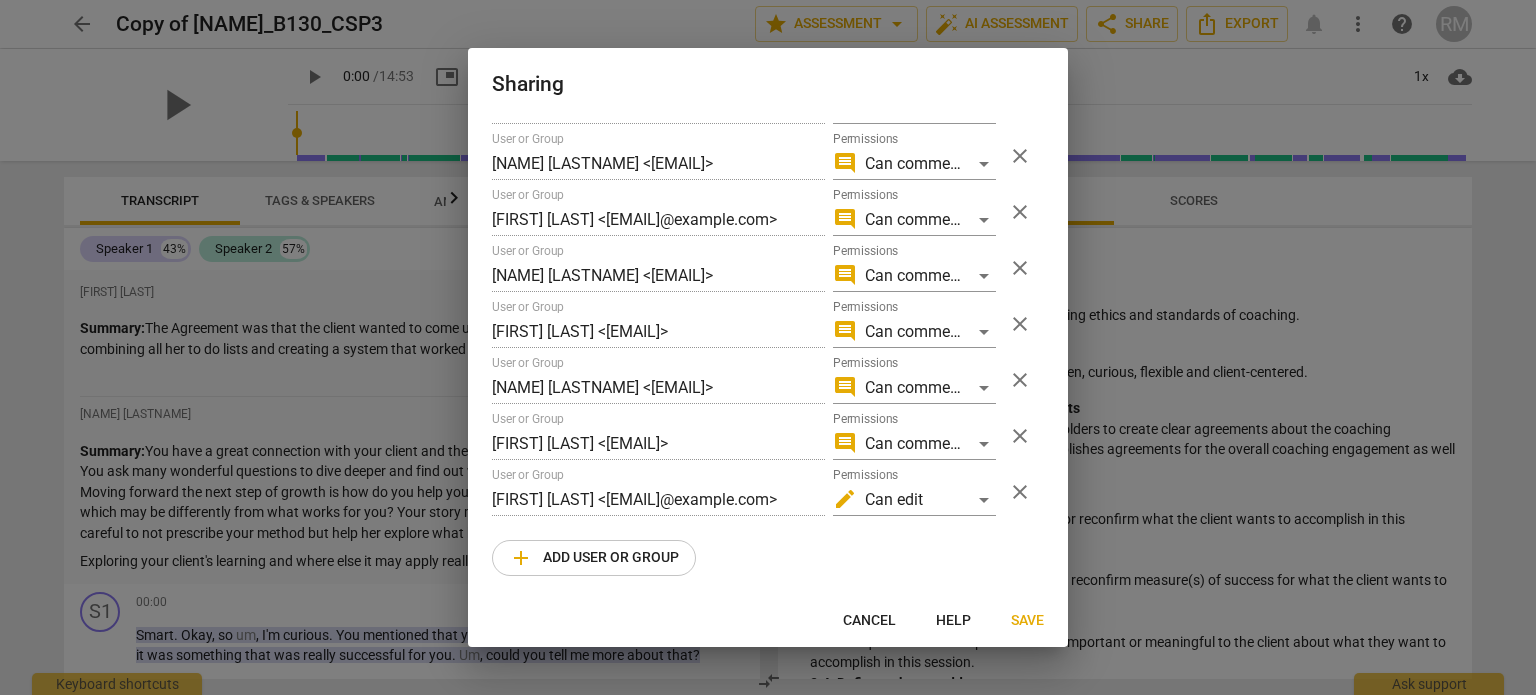scroll, scrollTop: 760, scrollLeft: 0, axis: vertical 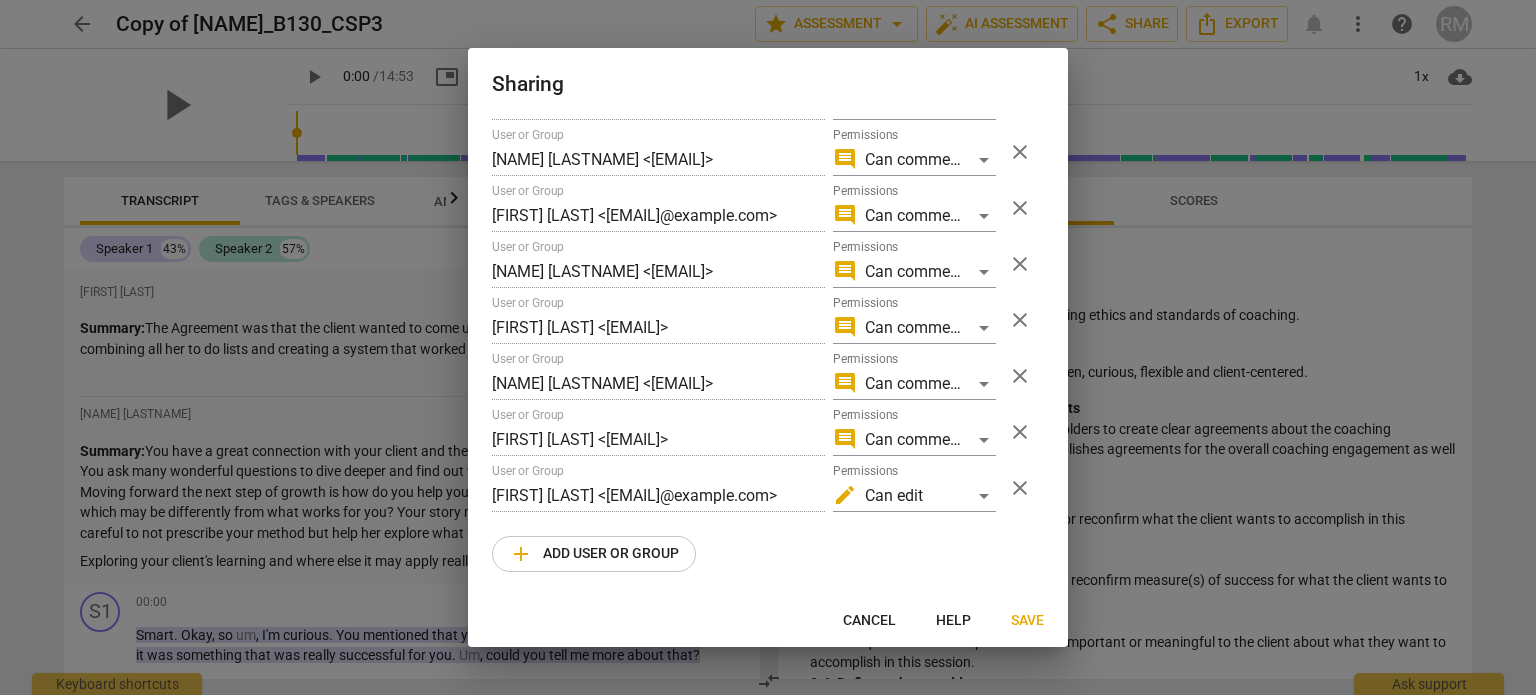 click on "add" at bounding box center (521, 554) 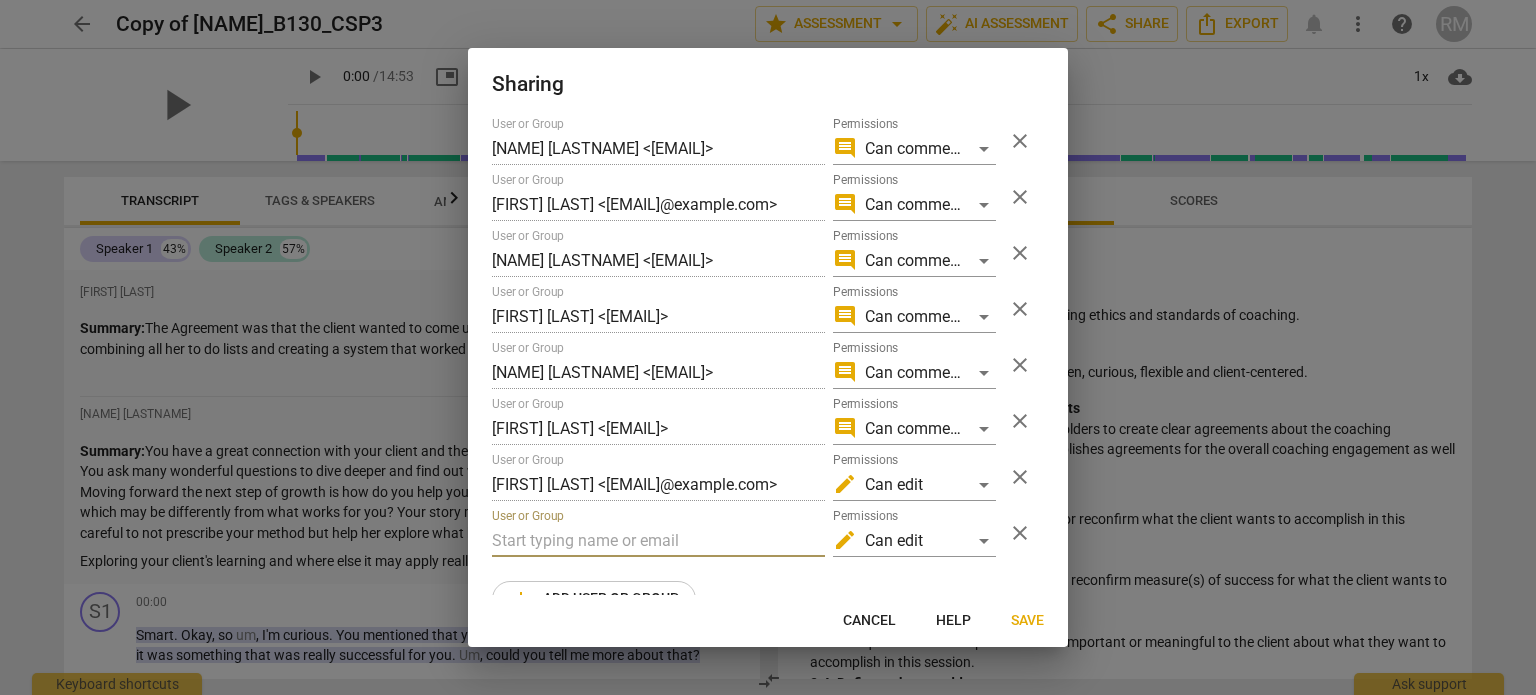 click at bounding box center (658, 541) 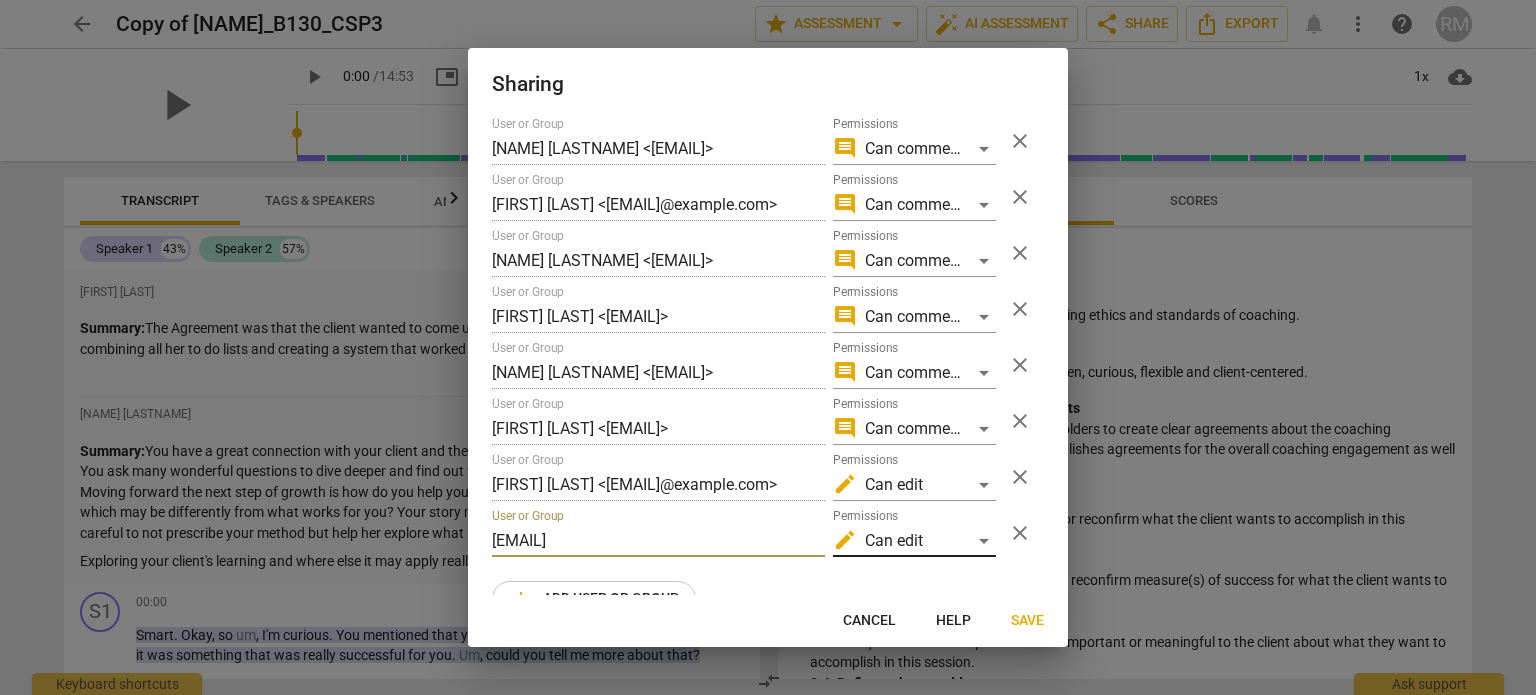 type on "[EMAIL]" 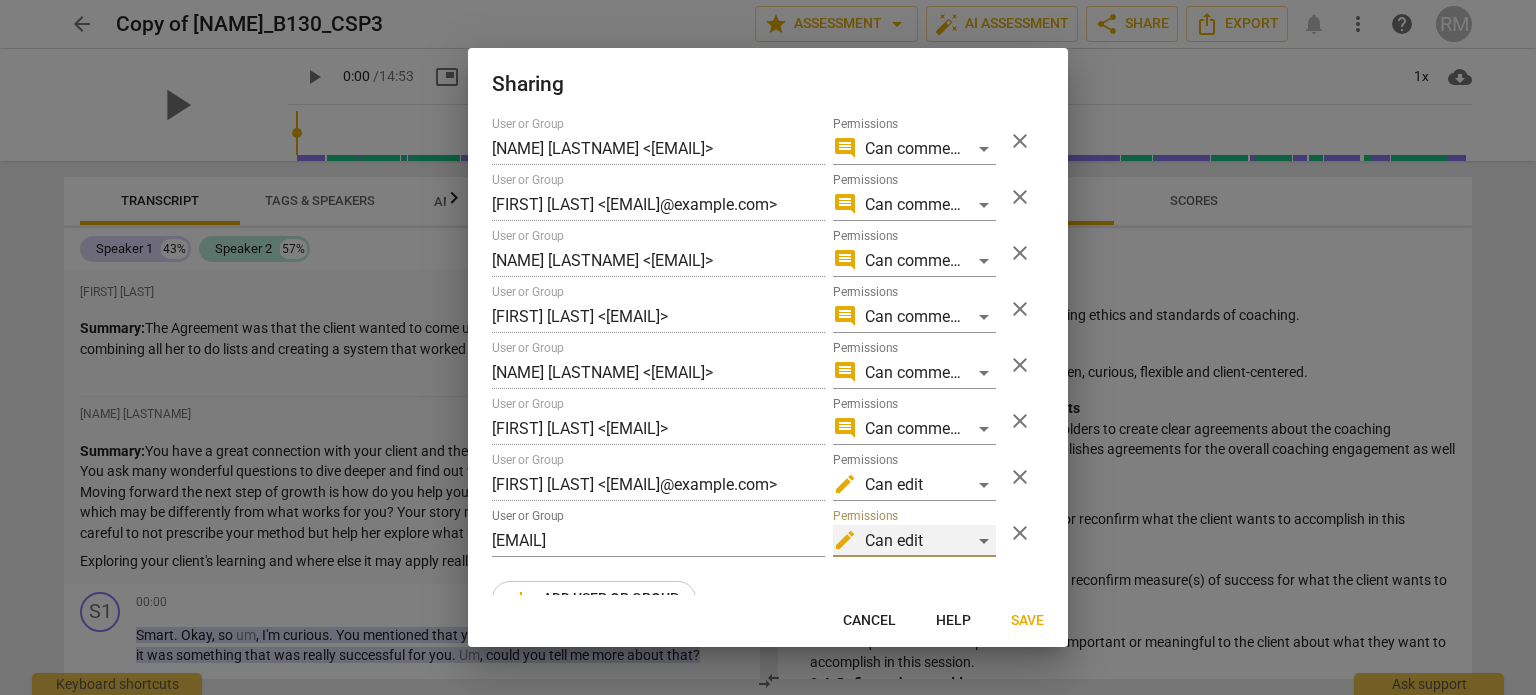 click on "edit Can edit" at bounding box center [914, 541] 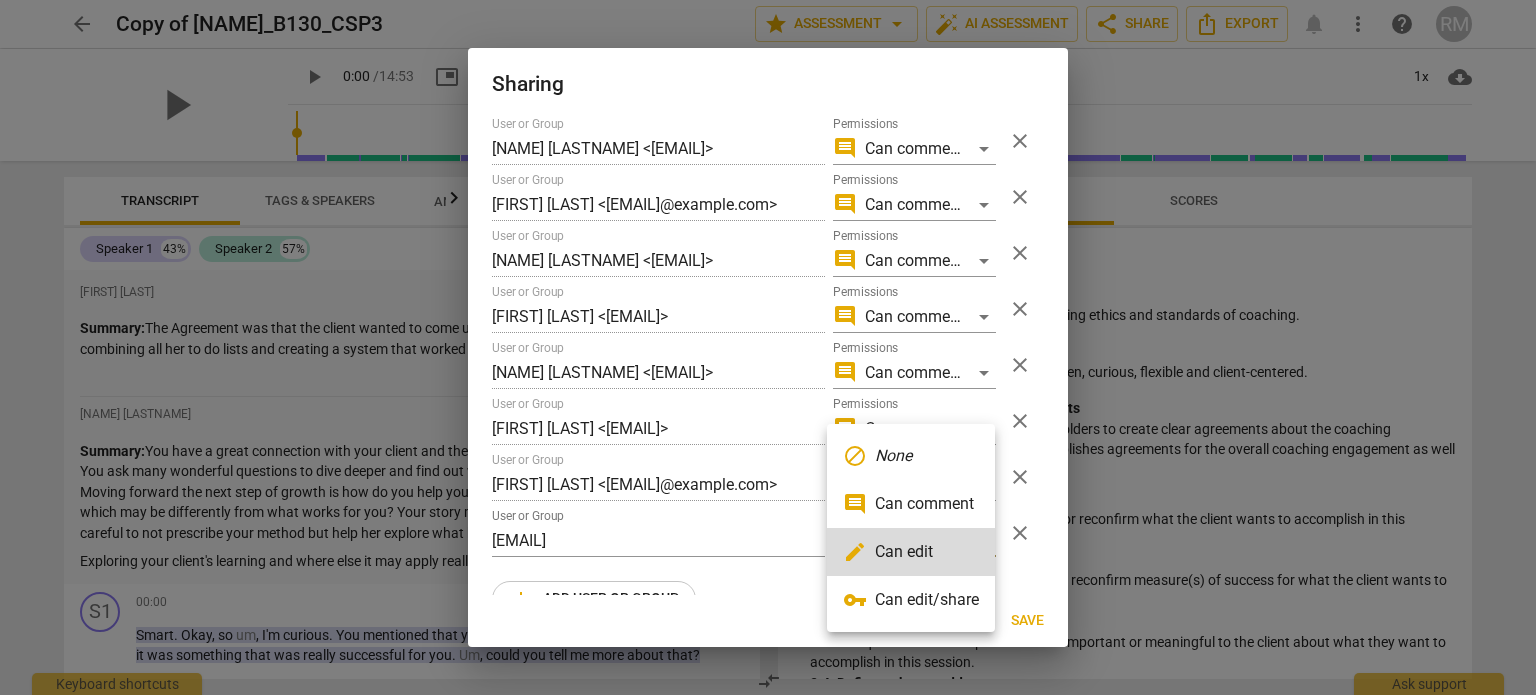 click on "vpn_key Can edit/share" at bounding box center [911, 600] 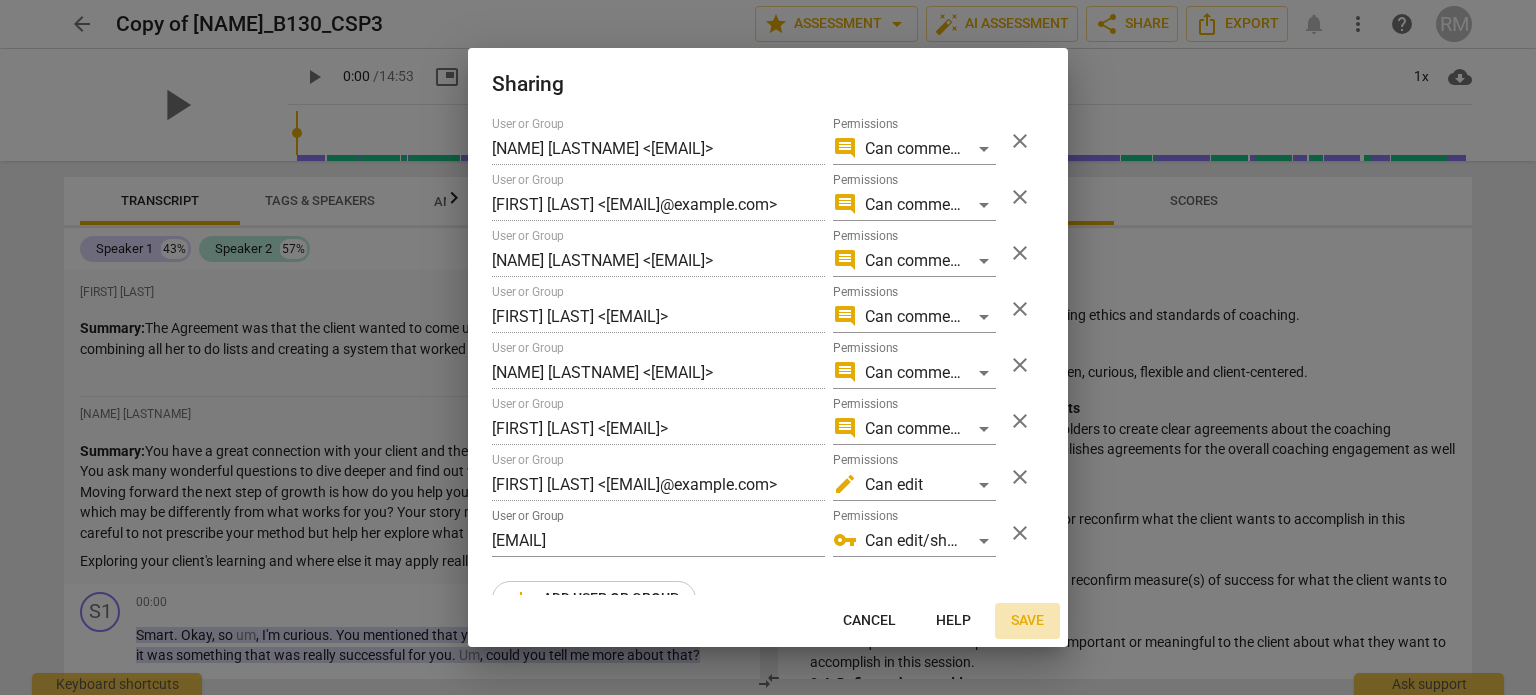 click on "Save" at bounding box center [1027, 621] 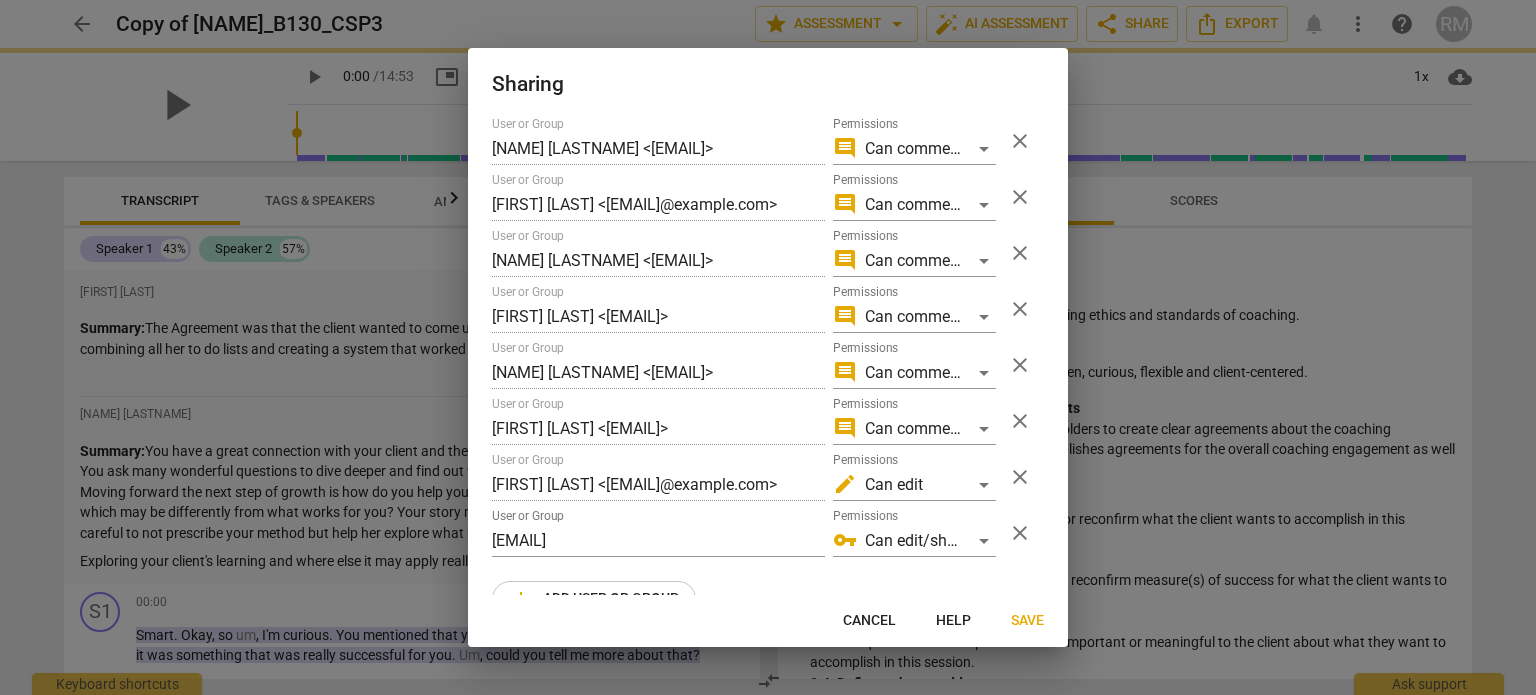 radio on "false" 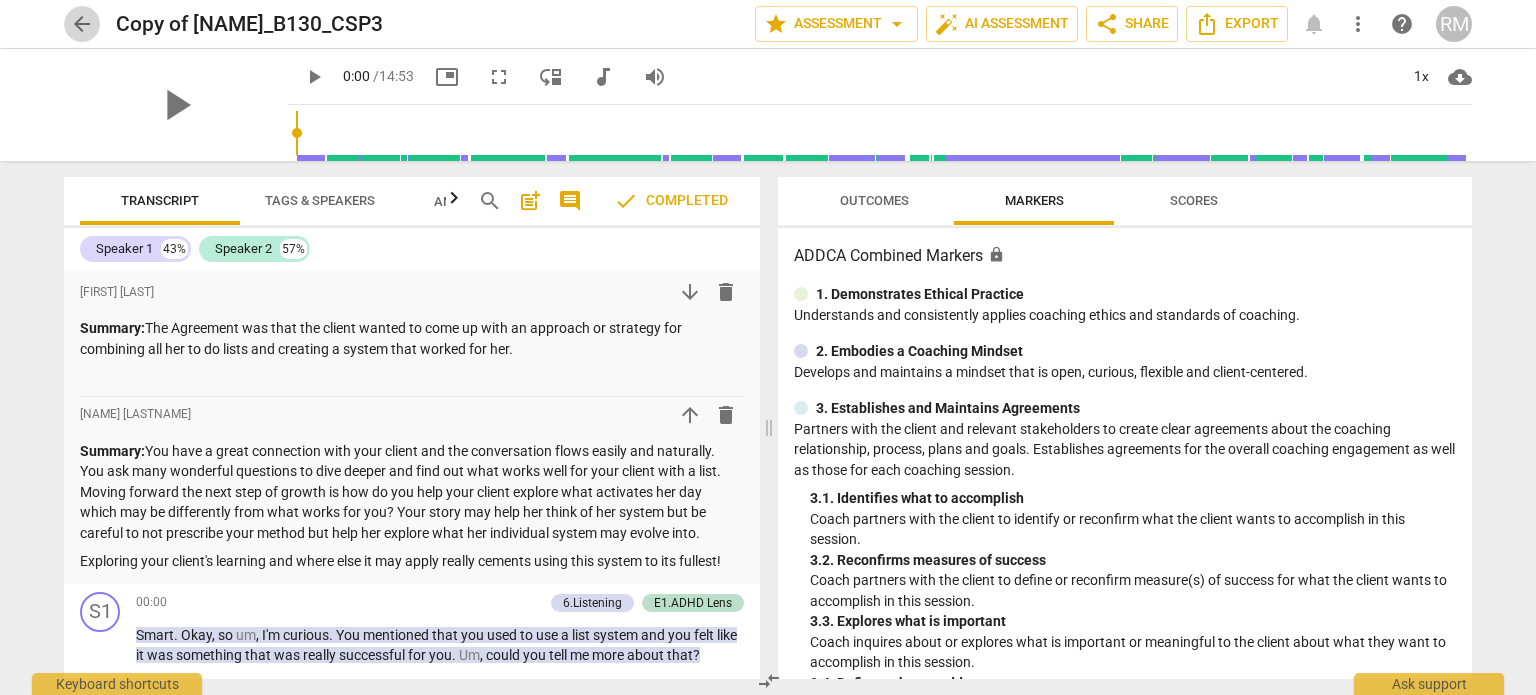 click on "arrow_back" at bounding box center [82, 24] 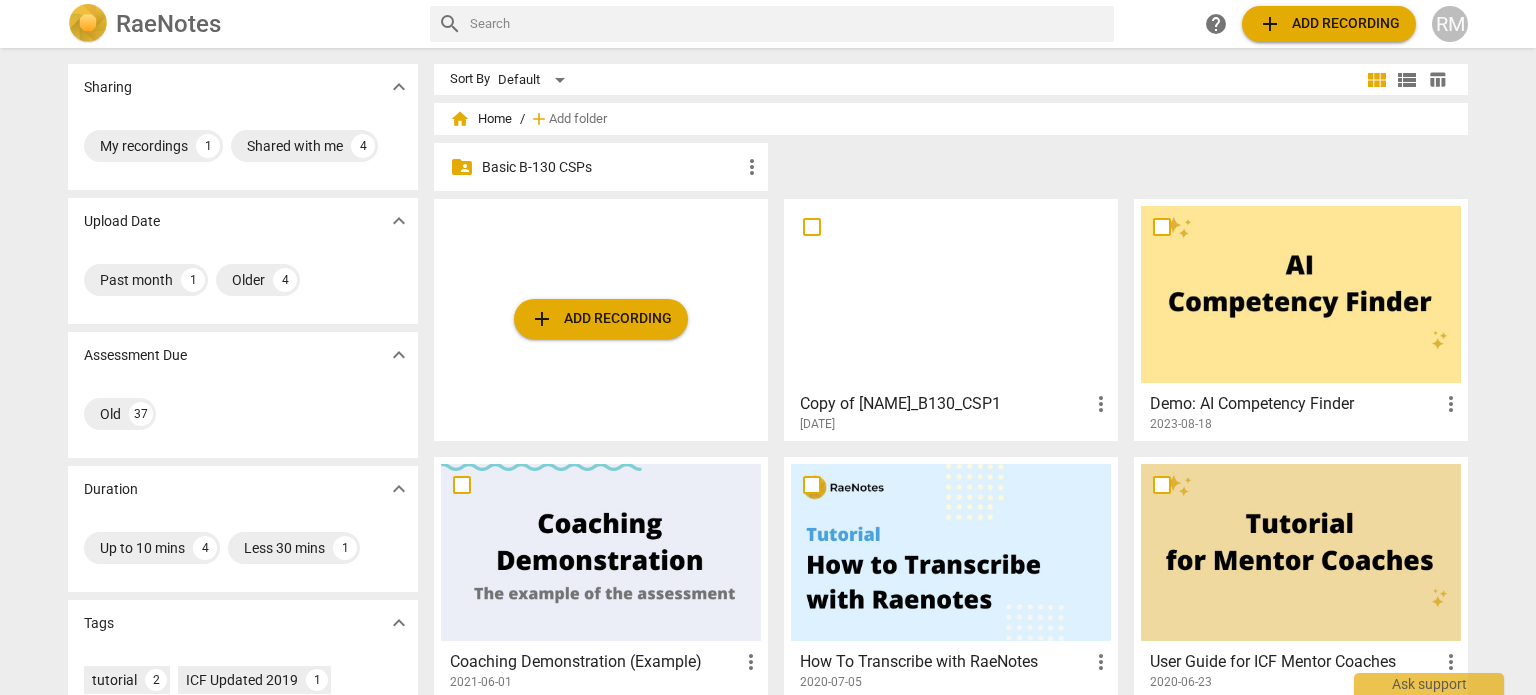 click at bounding box center (951, 294) 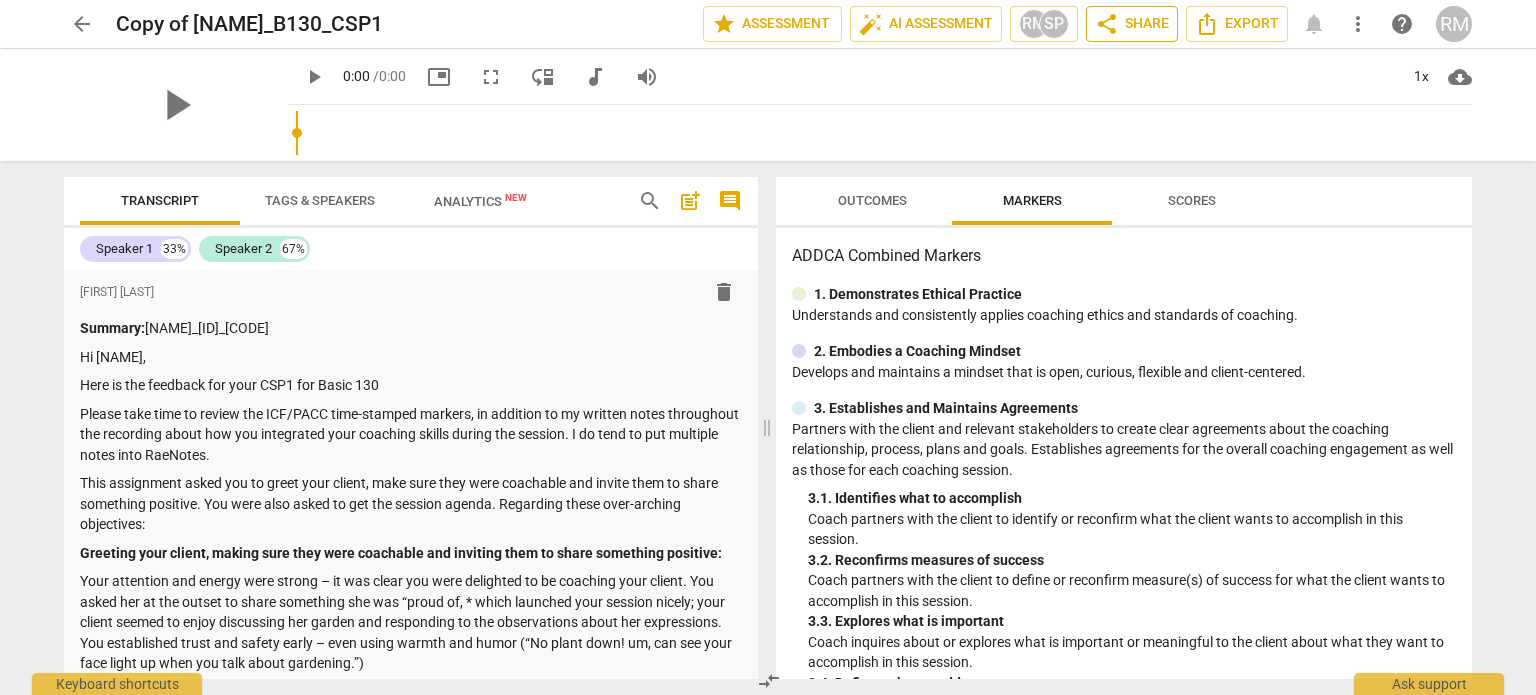 click on "share    Share" at bounding box center (1132, 24) 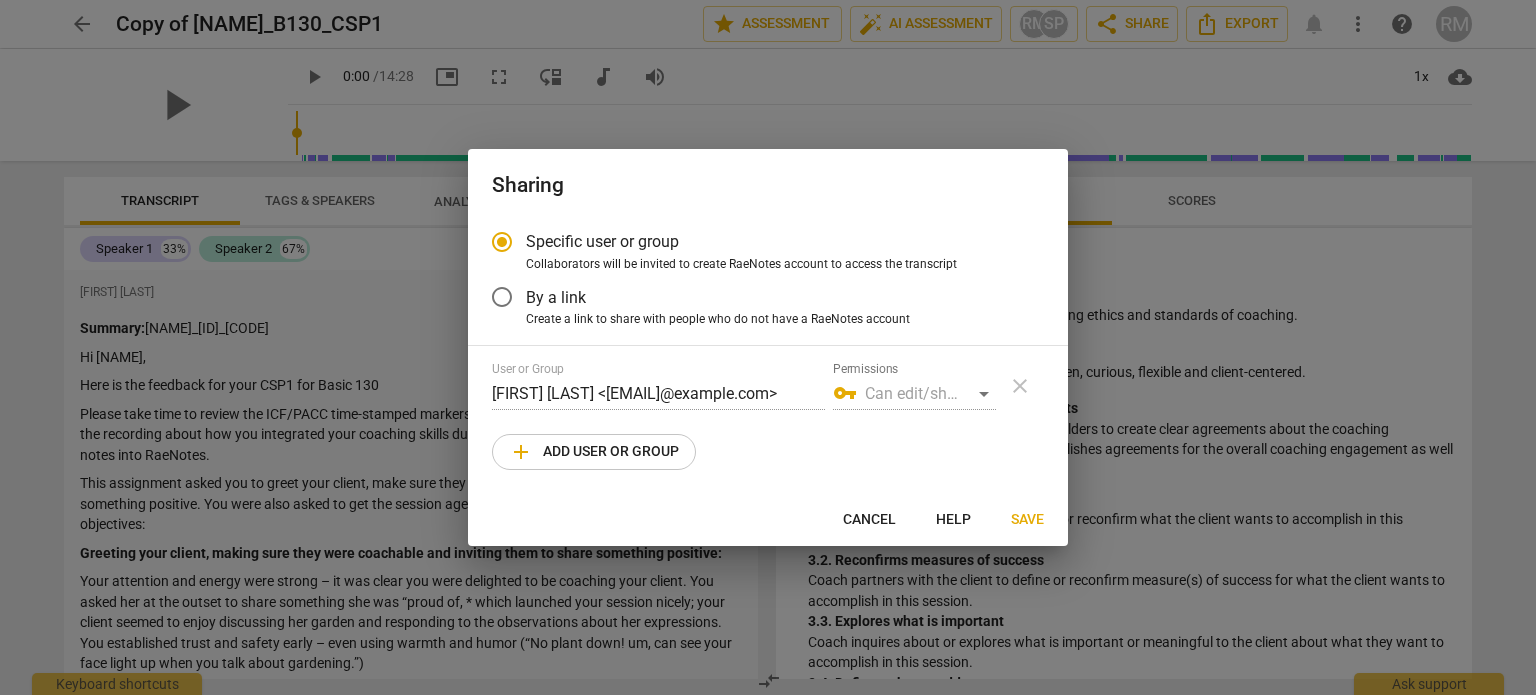 click on "add Add user or group" at bounding box center [594, 452] 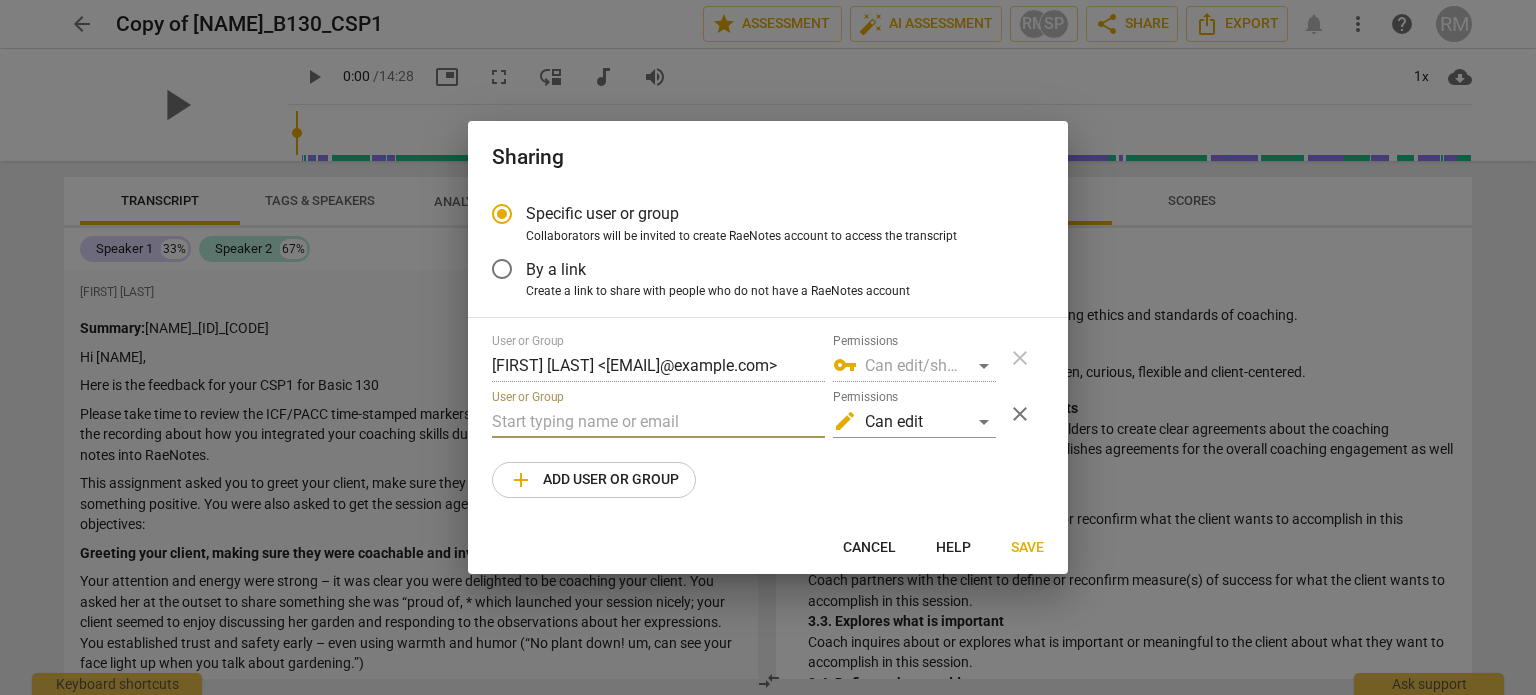 click at bounding box center [658, 422] 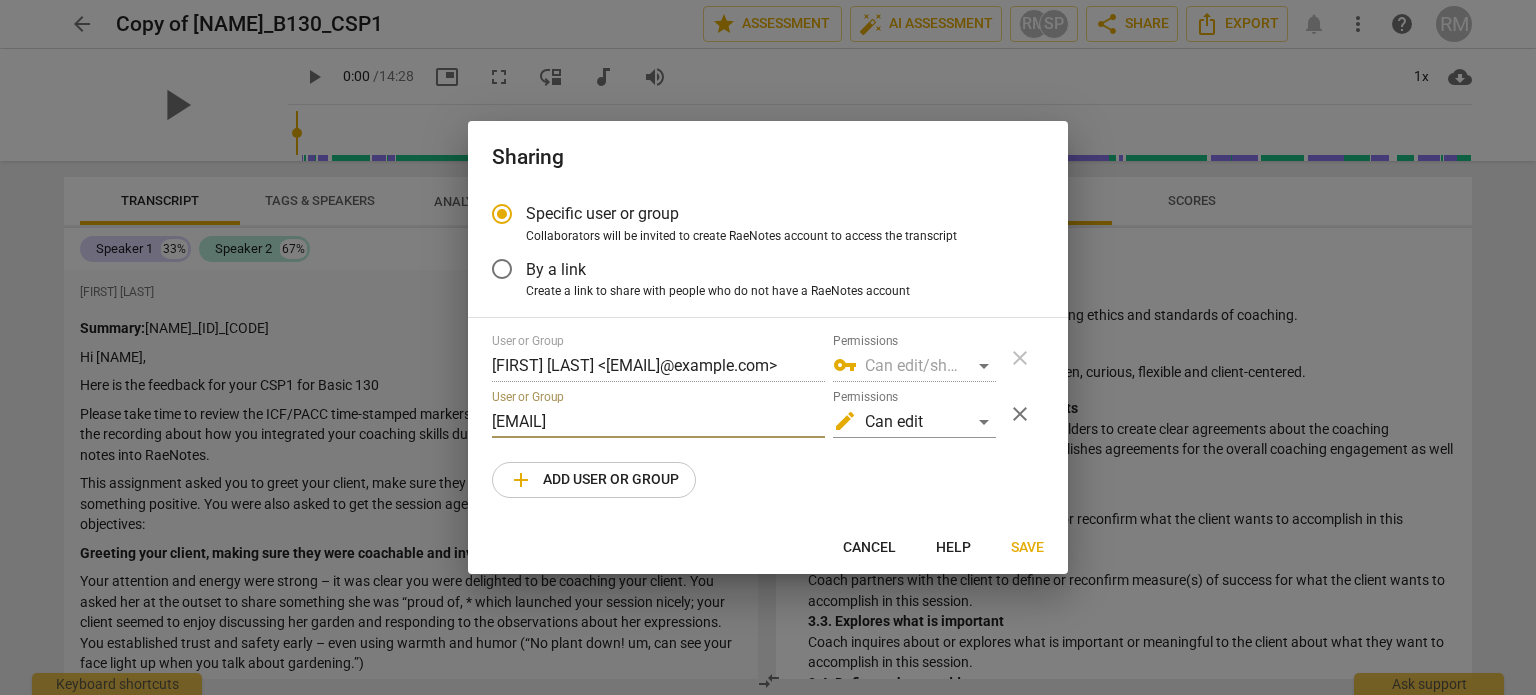 type on "[EMAIL]" 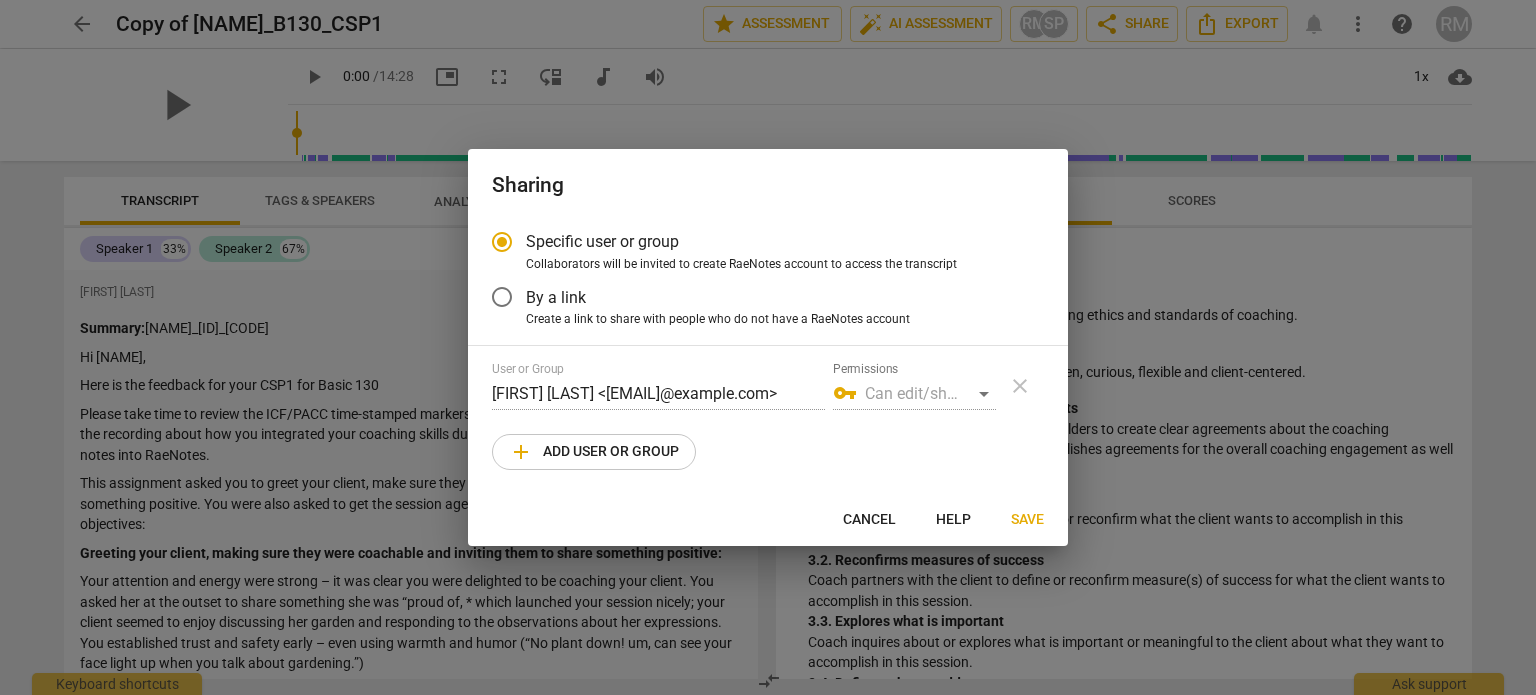 click on "vpn_key Can edit/share" at bounding box center (914, 394) 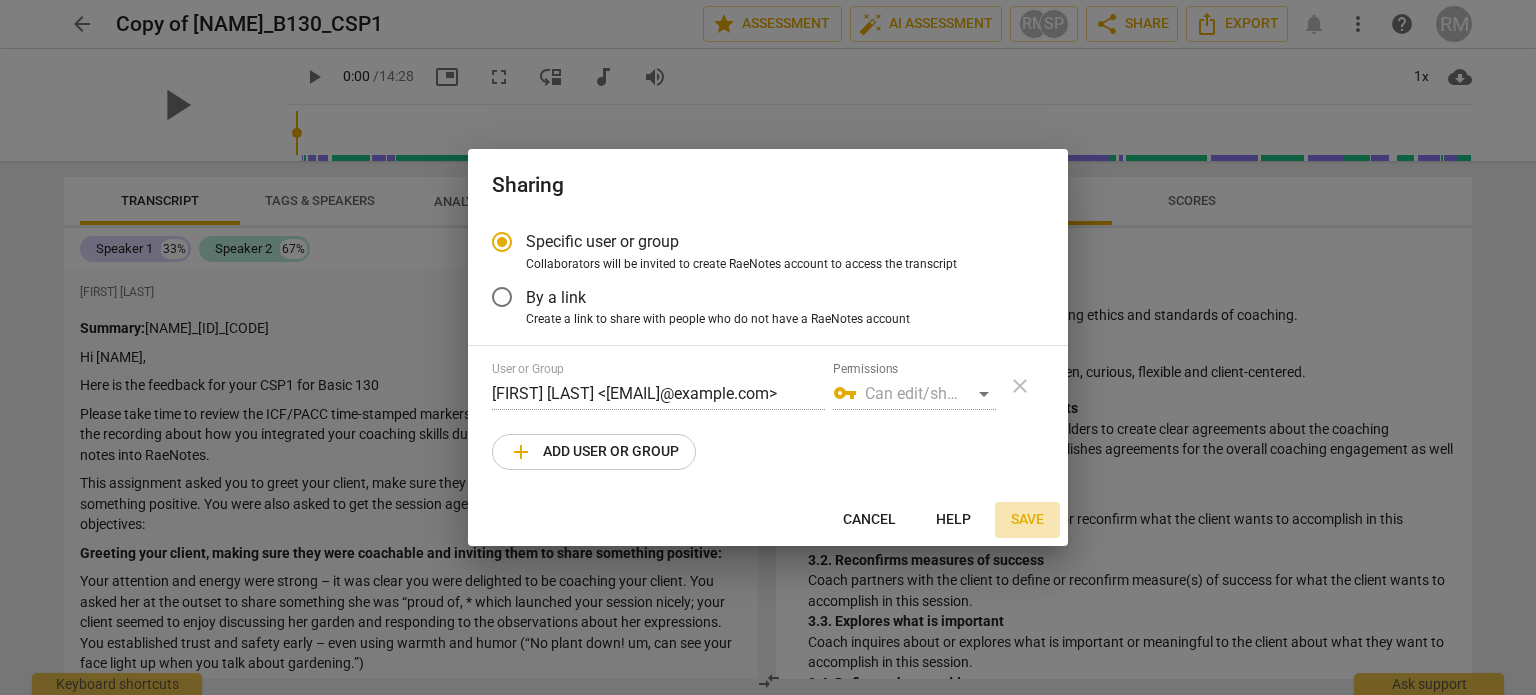 click on "Save" at bounding box center (1027, 520) 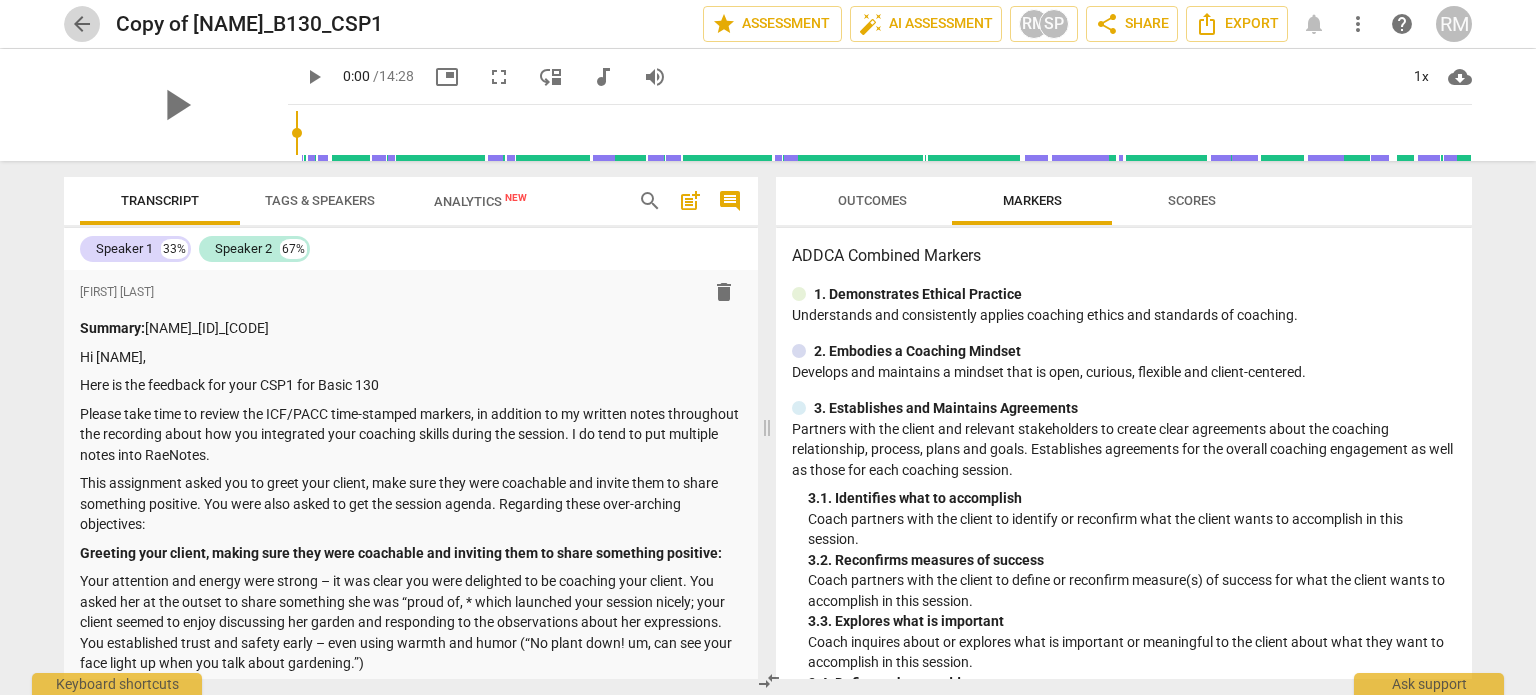 click on "arrow_back" at bounding box center (82, 24) 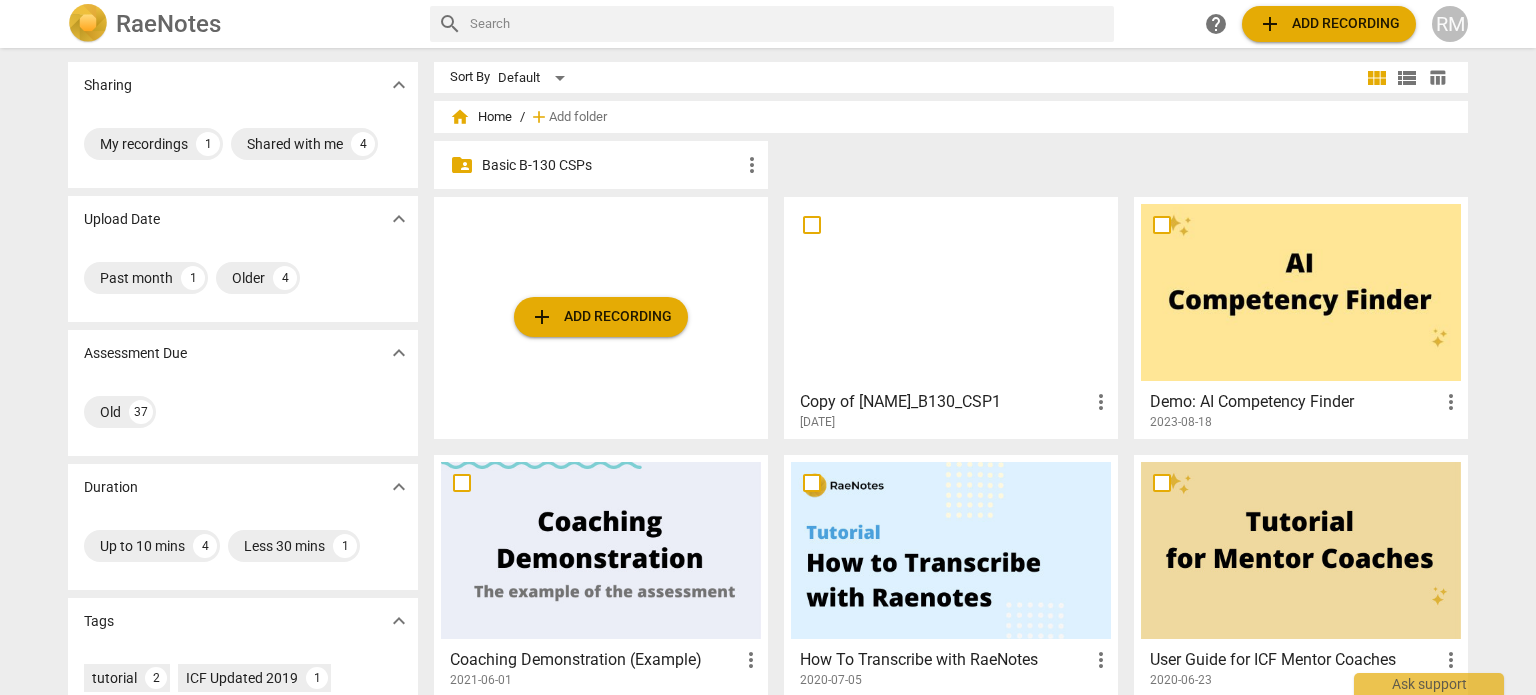 scroll, scrollTop: 0, scrollLeft: 0, axis: both 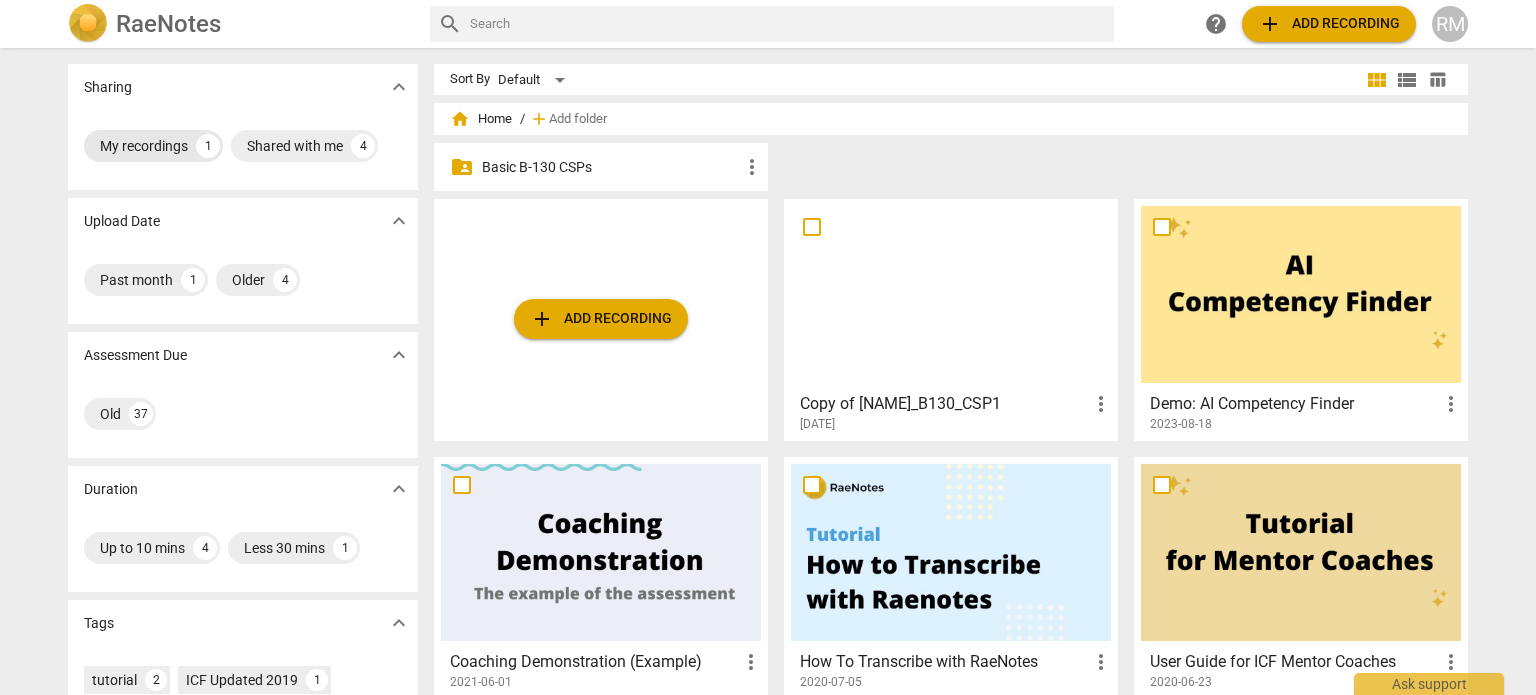 click on "My recordings" at bounding box center (144, 146) 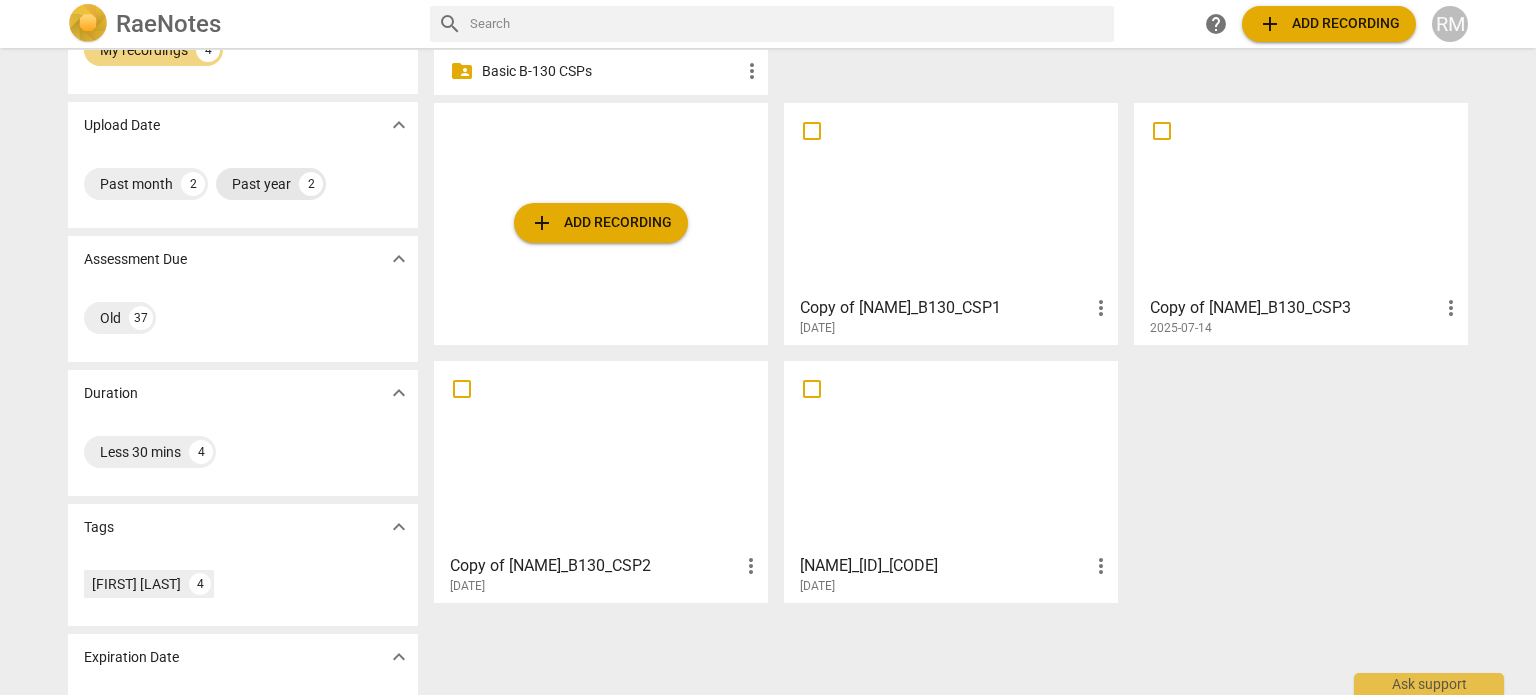 scroll, scrollTop: 100, scrollLeft: 0, axis: vertical 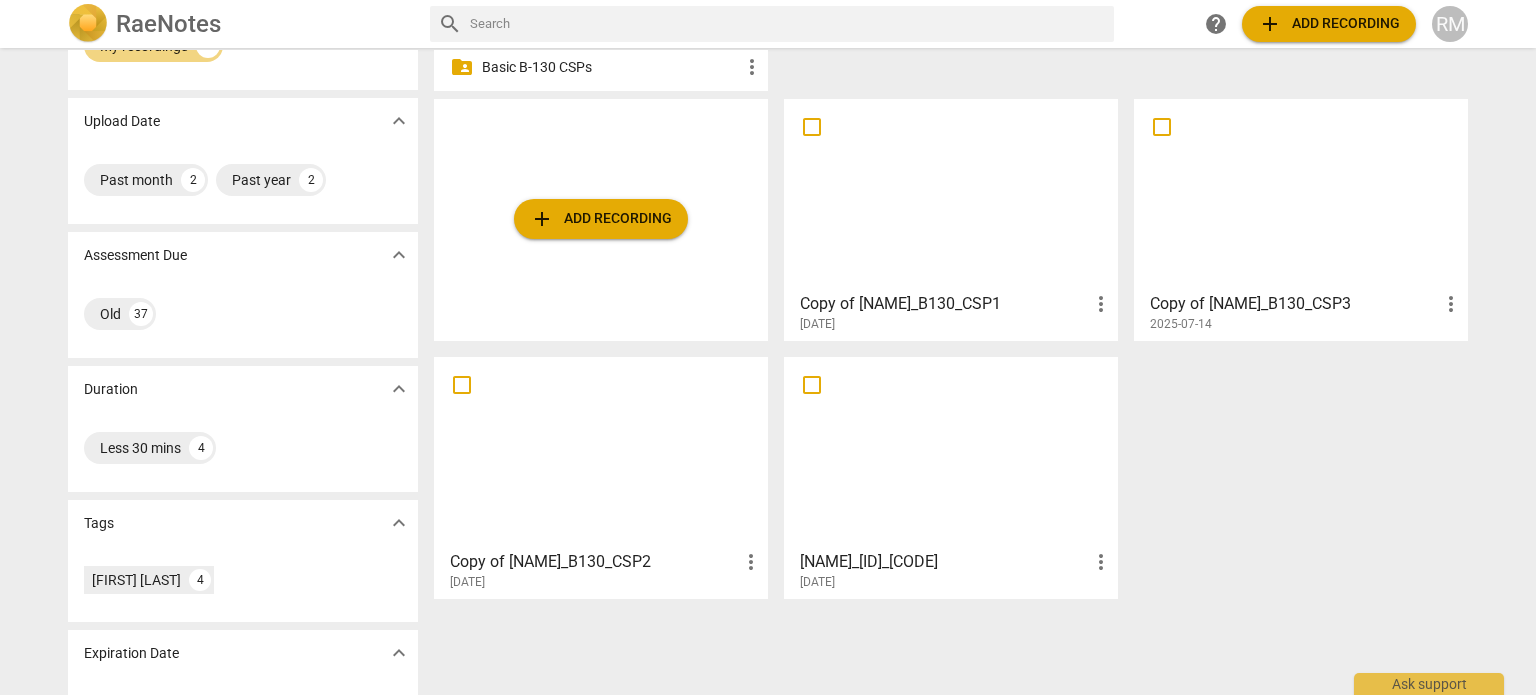 click at bounding box center [601, 452] 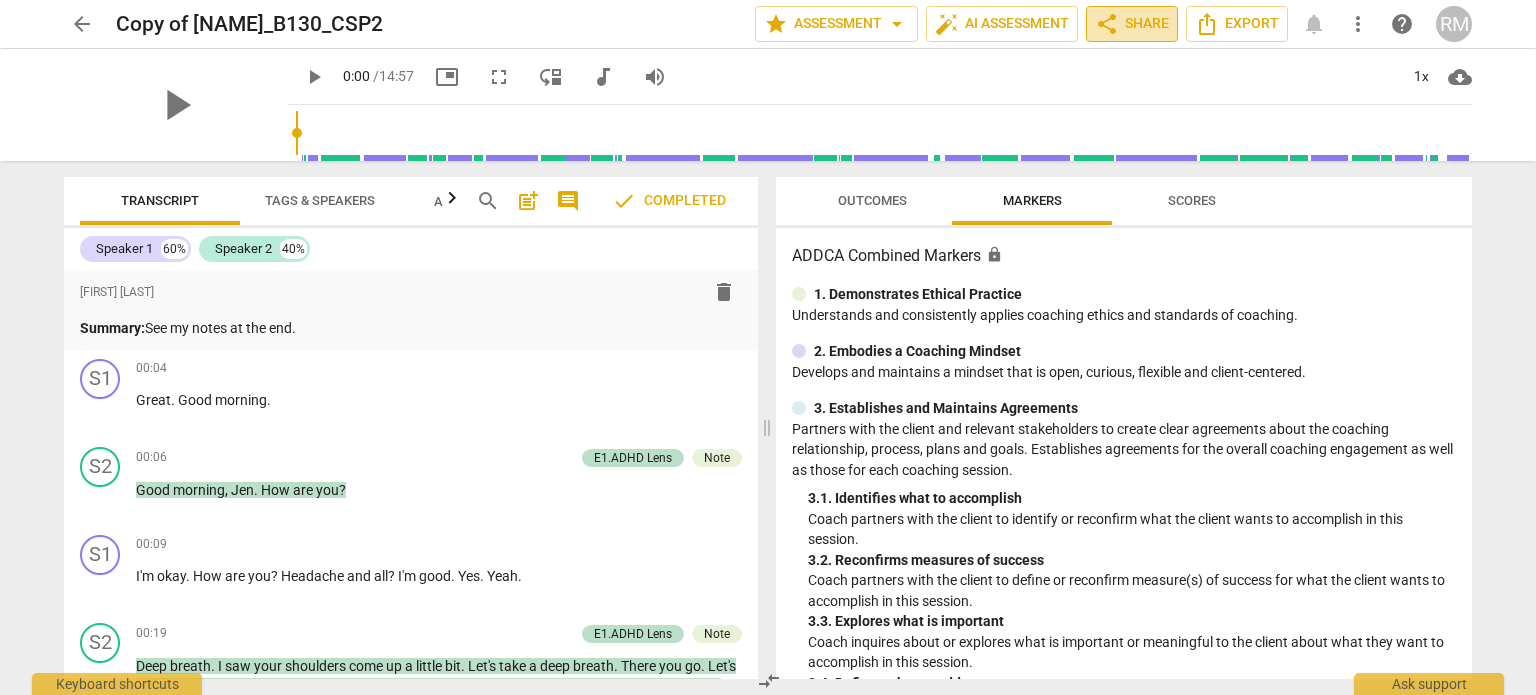 click on "share    Share" at bounding box center [1132, 24] 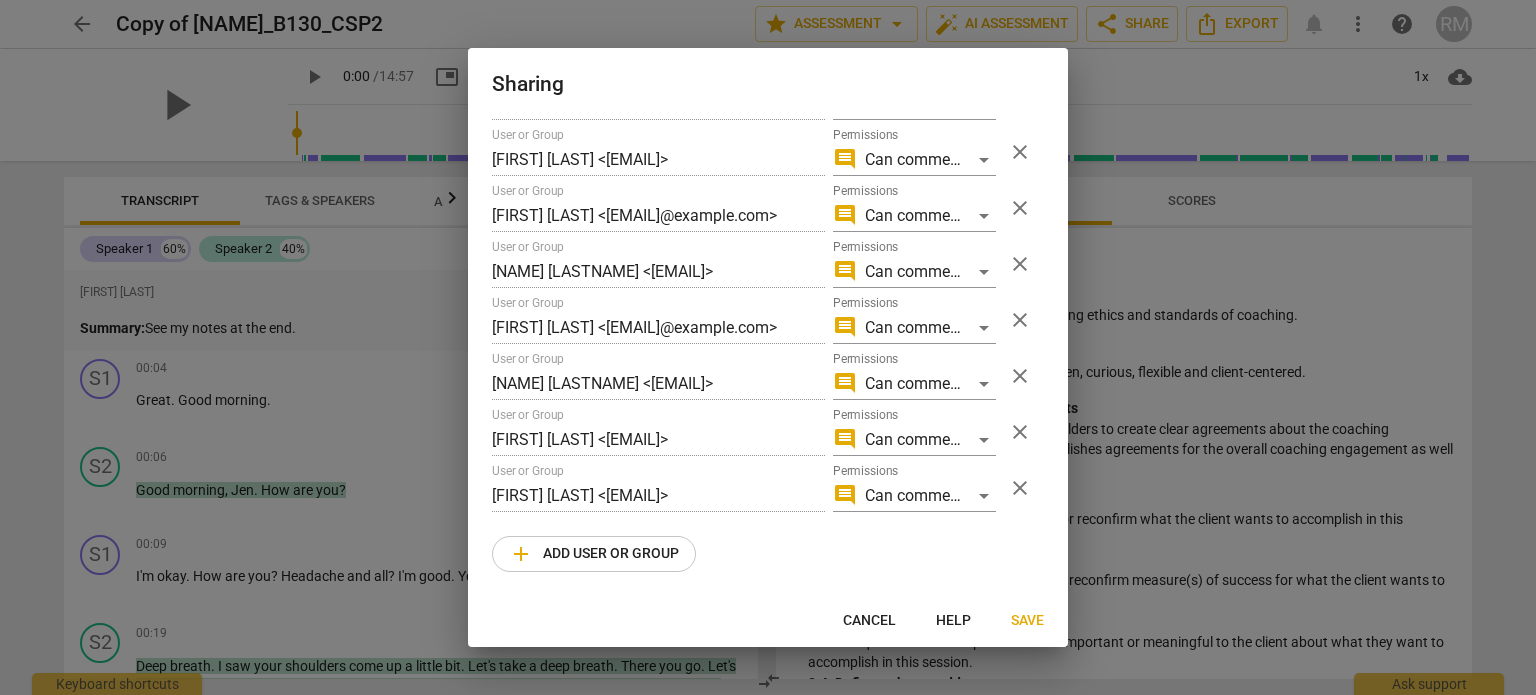 scroll, scrollTop: 704, scrollLeft: 0, axis: vertical 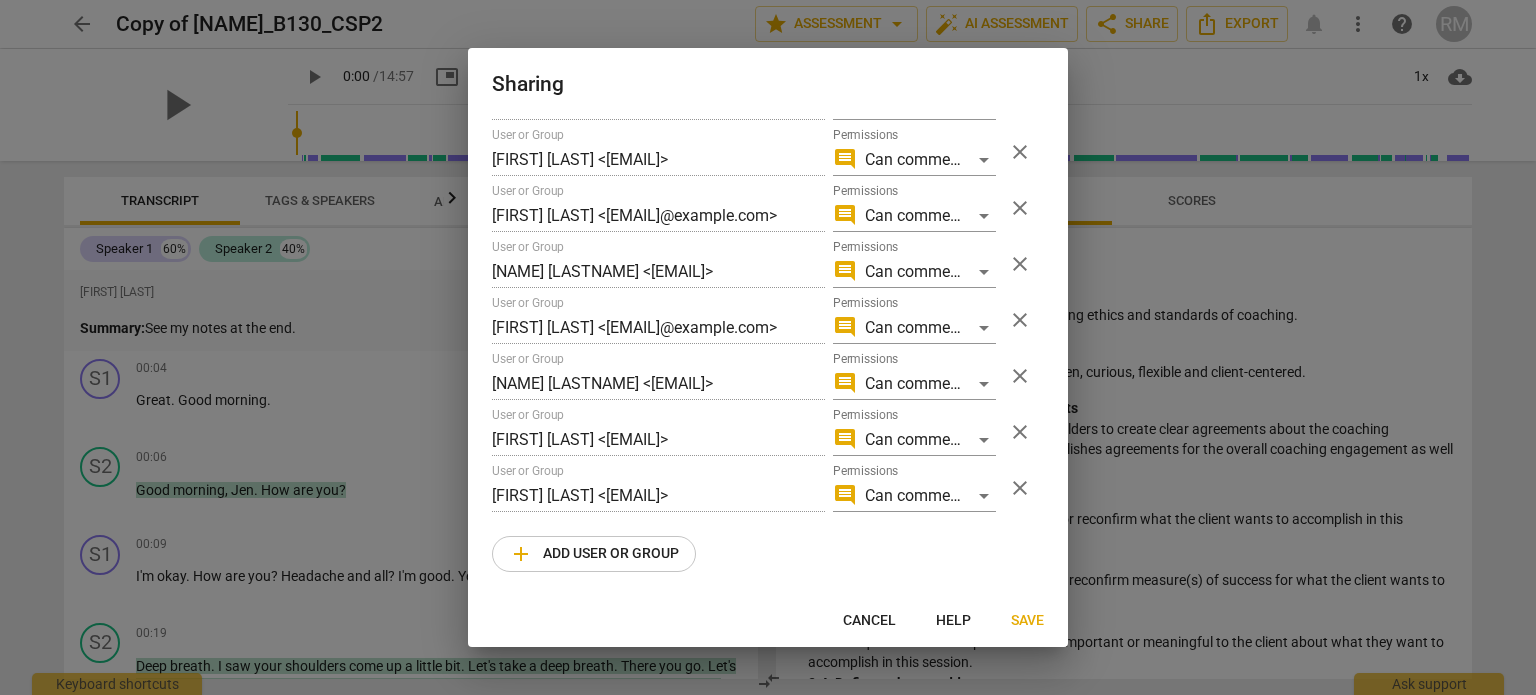 click on "add Add user or group" at bounding box center [594, 554] 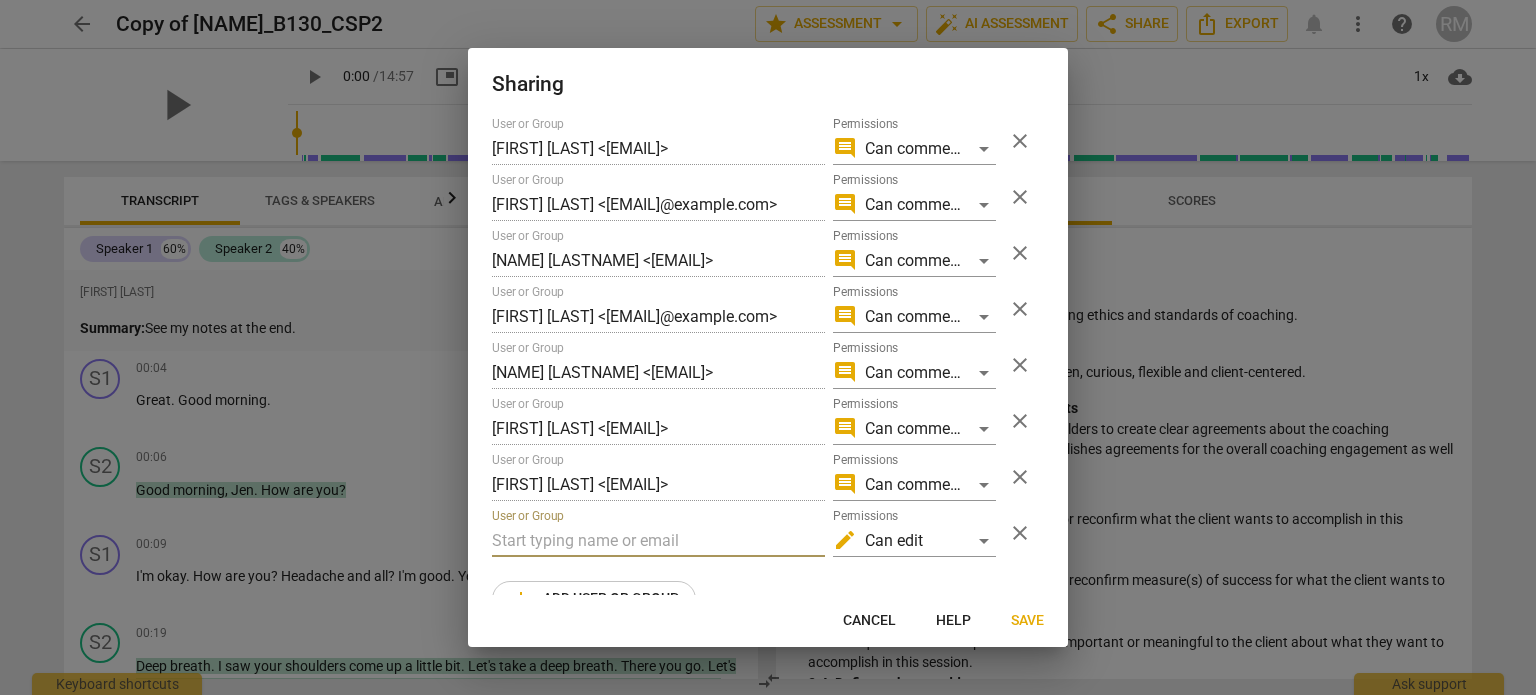 click at bounding box center [658, 541] 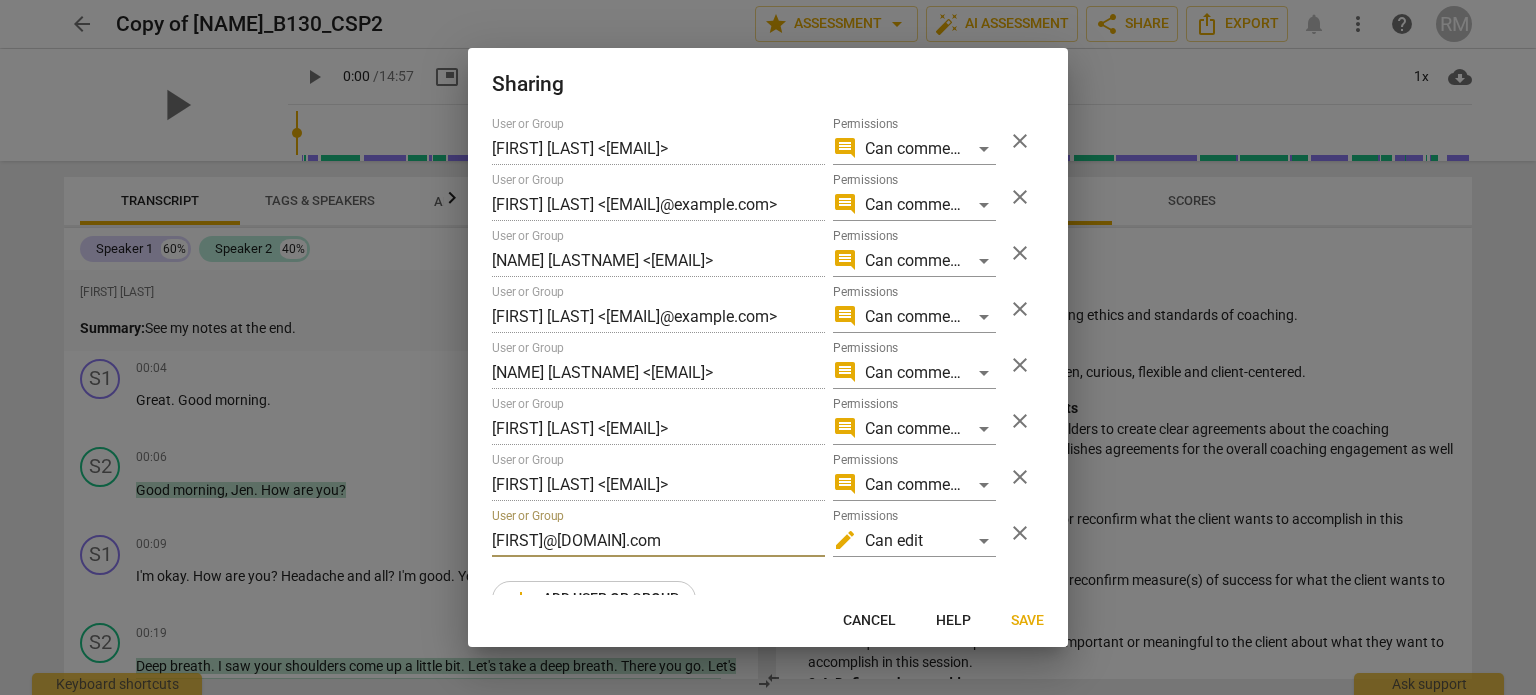 type on "[FIRST]@[DOMAIN].com" 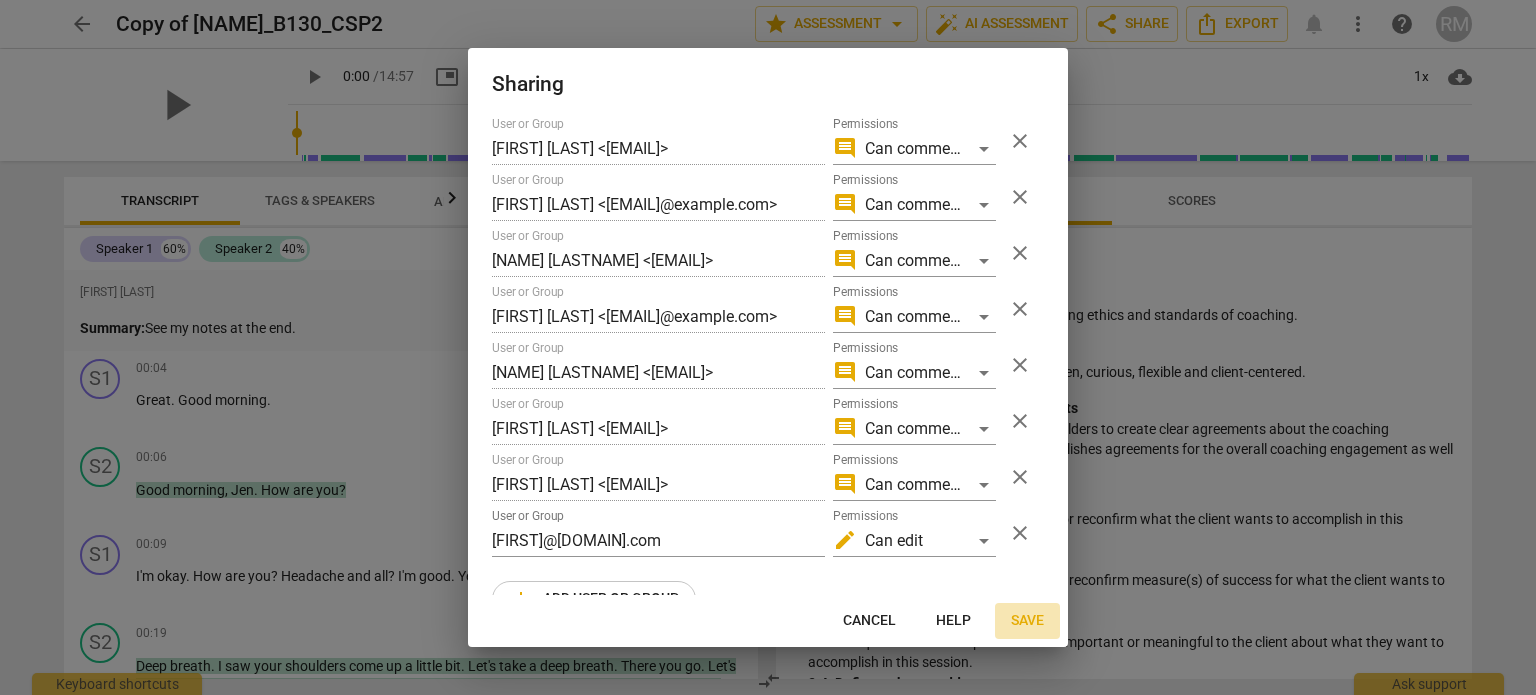 click on "Save" at bounding box center [1027, 621] 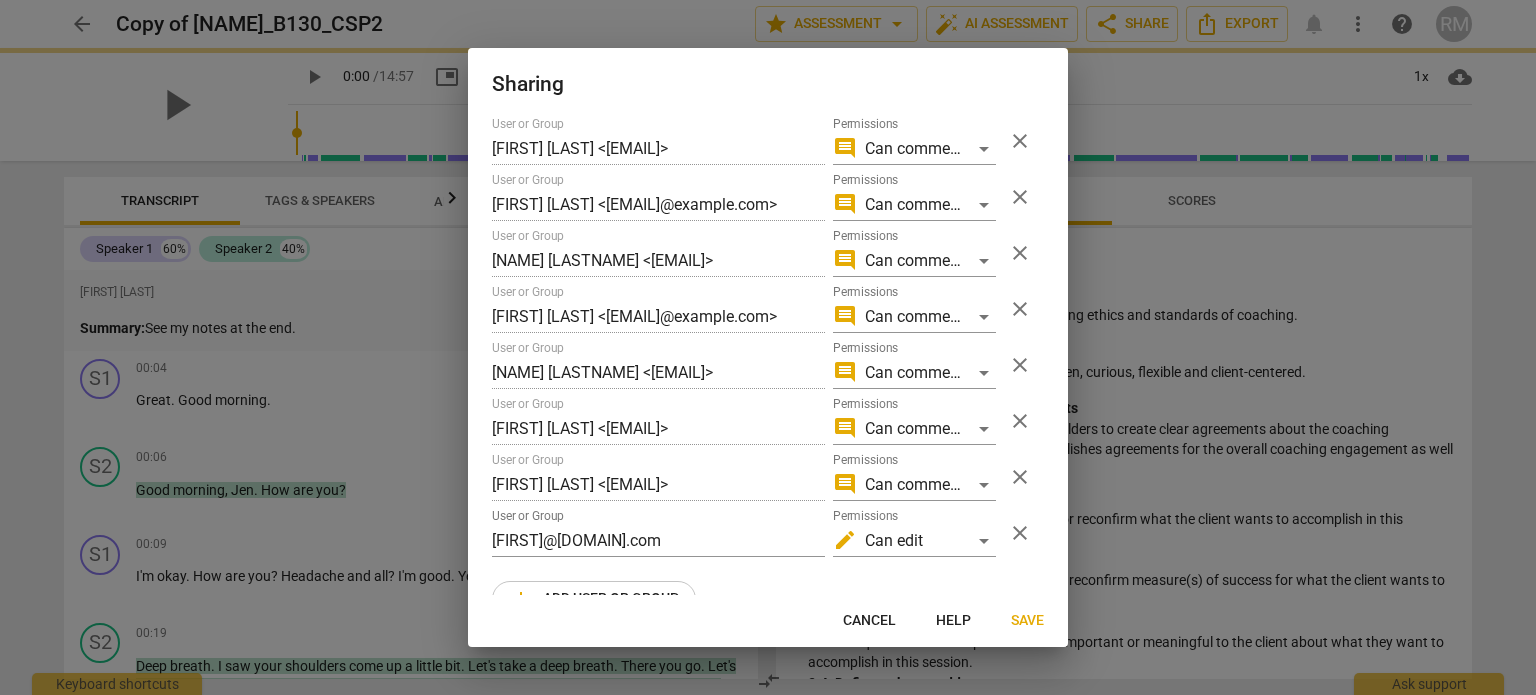 radio on "false" 